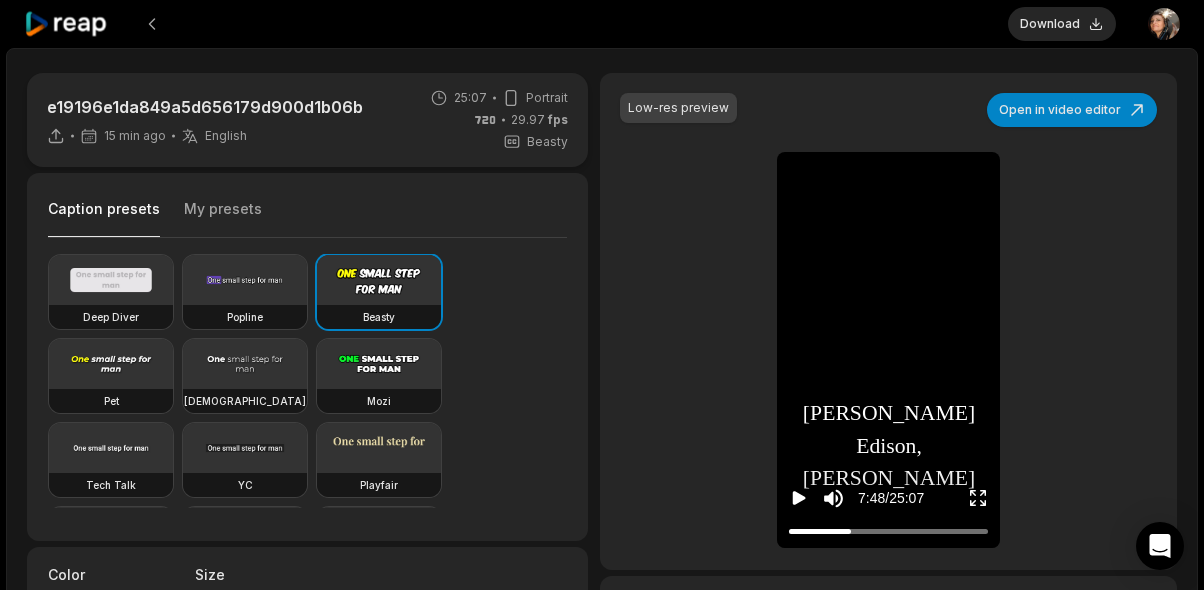scroll, scrollTop: 0, scrollLeft: 0, axis: both 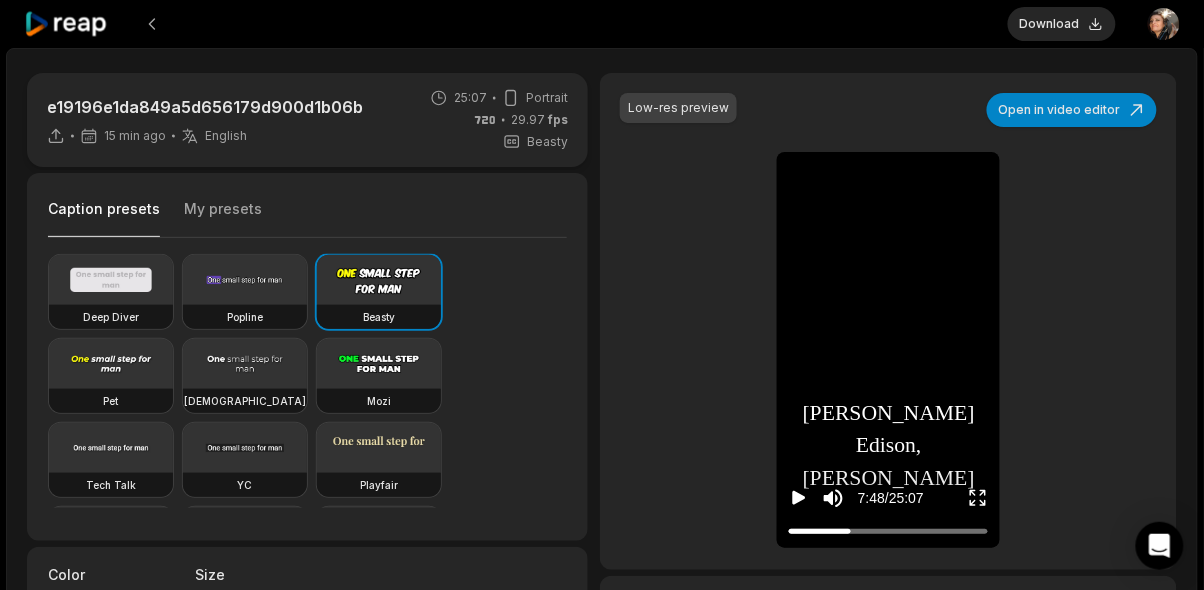 click on "Download" at bounding box center (1062, 24) 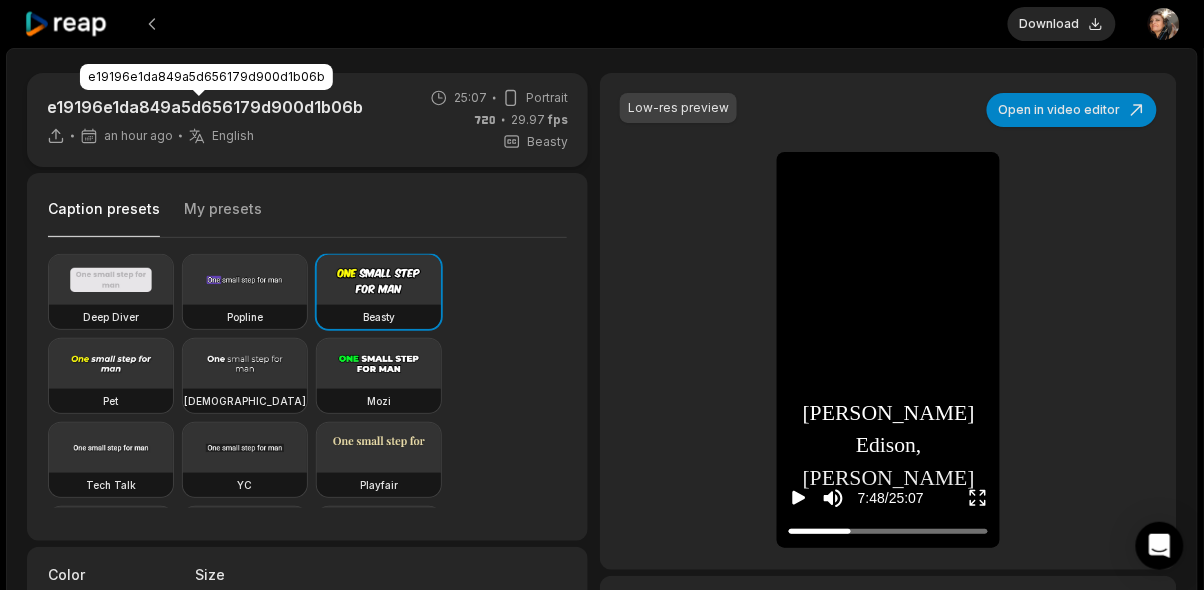 click on "e19196e1da849a5d656179d900d1b06b" at bounding box center (205, 107) 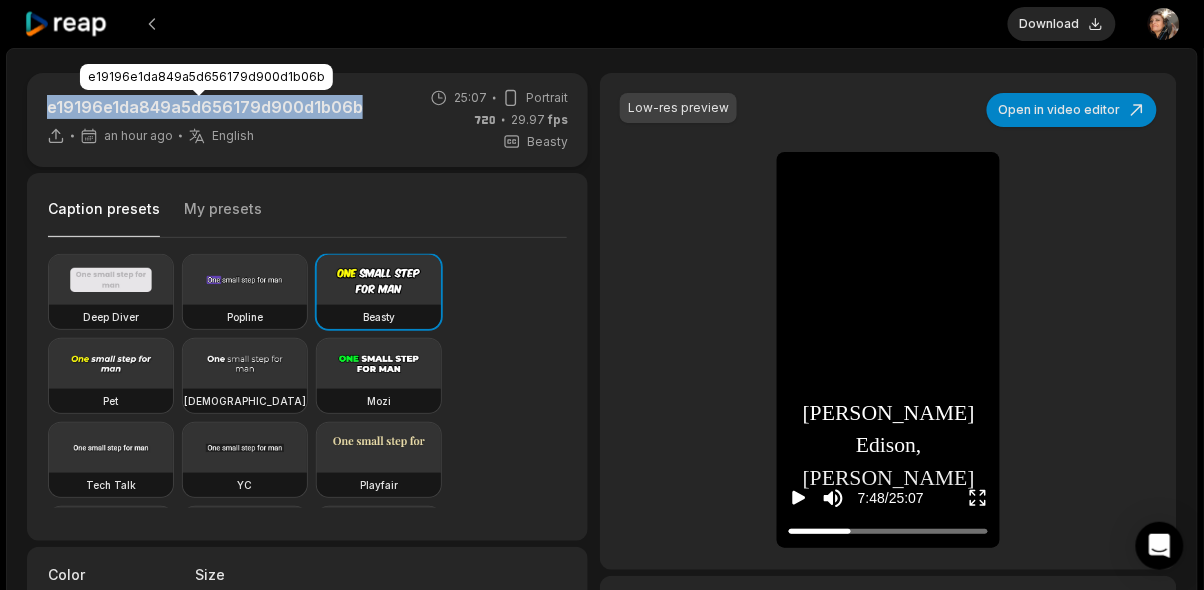 click at bounding box center (152, 24) 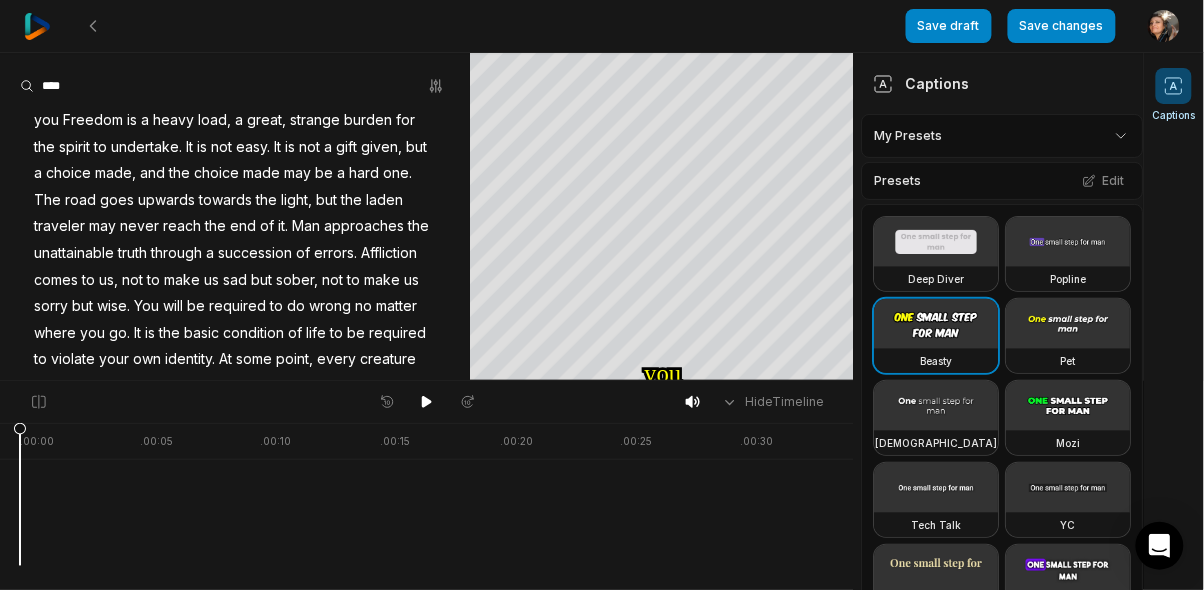 click at bounding box center [93, 26] 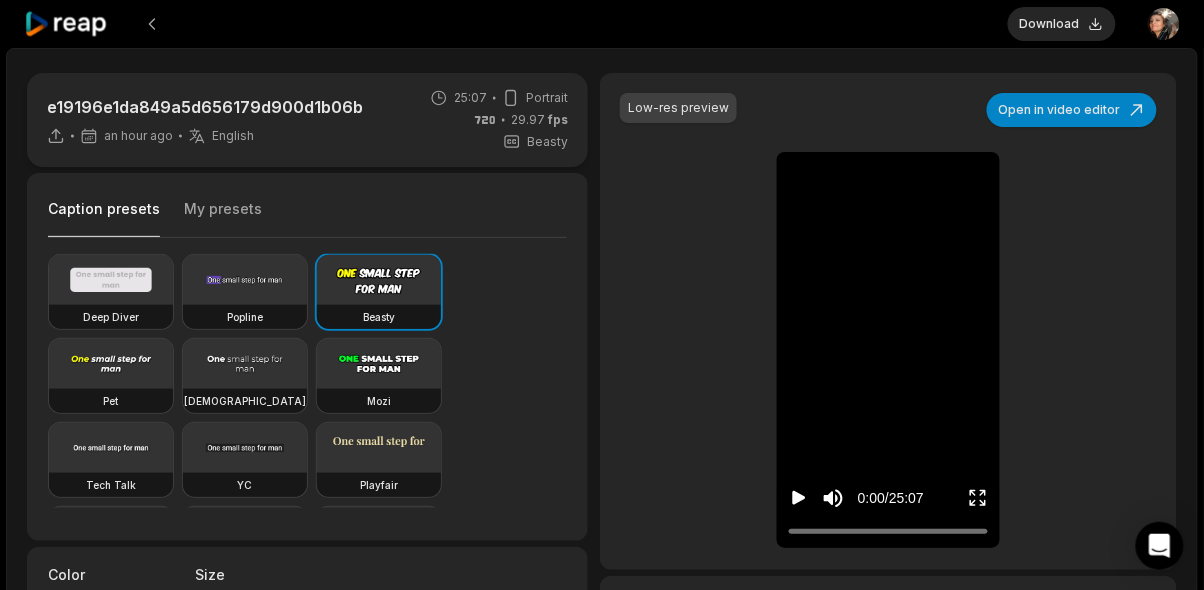 click on "Download Open user menu e19196e1da849a5d656179d900d1b06b an hour ago English en 25:07 Portrait 29.97   fps Beasty Caption presets My presets Deep Diver Popline Beasty Pet Zen Mozi Tech Talk [PERSON_NAME] Popping Drive Playdate Galaxy Turban Flipper Spell Youshaei Pod P Noah Phantom Color #ffffffff Size ** Caption position Top Middle Bottom Highlight #ffff00ff Add Emoji 🤩 Add Emoji Add Word  Highlight Add Word Highlight Publish Save draft Low-res preview Open in video editor you you Freedom Freedom is is   a a   heavy heavy load, load,   a a   great, great, strange strange burden burden   for for the the spirit spirit   to to undertake undertake It It   is is   not not   easy easy It It   is is   not not   a a gift gift   given, given, but but   a a   choice choice made, made,   and and the the   choice choice made made   may may   be be a a   hard hard   one one The The   road road   goes goes upwards upwards towards towards   the the light, light,   but but the the   laden laden" at bounding box center [602, 295] 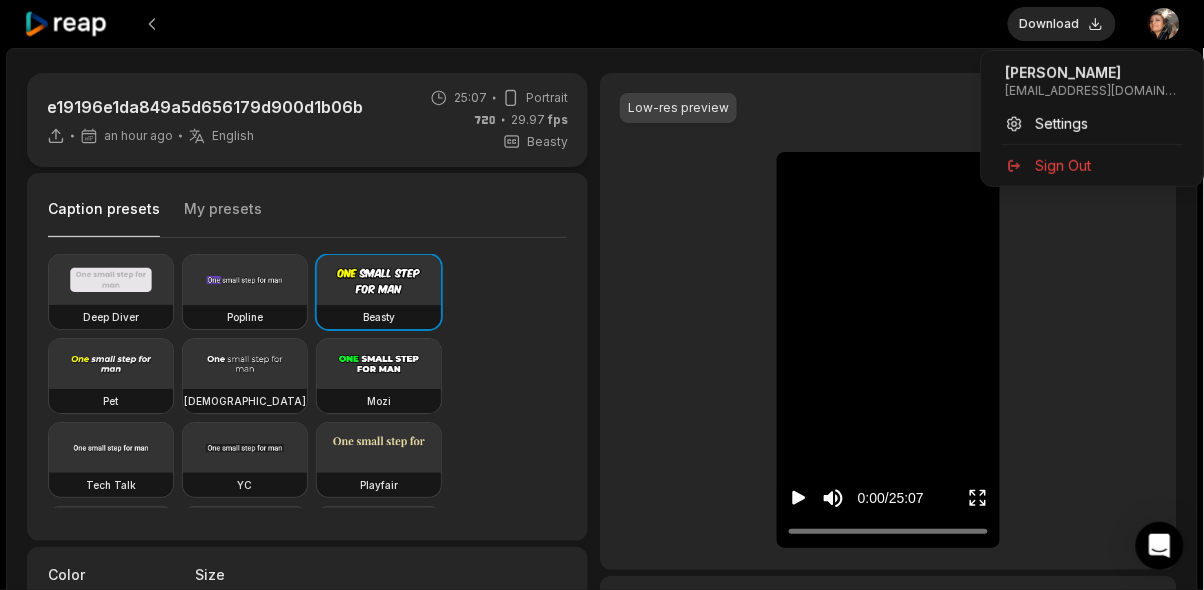 click on "[EMAIL_ADDRESS][DOMAIN_NAME]" at bounding box center (1093, 91) 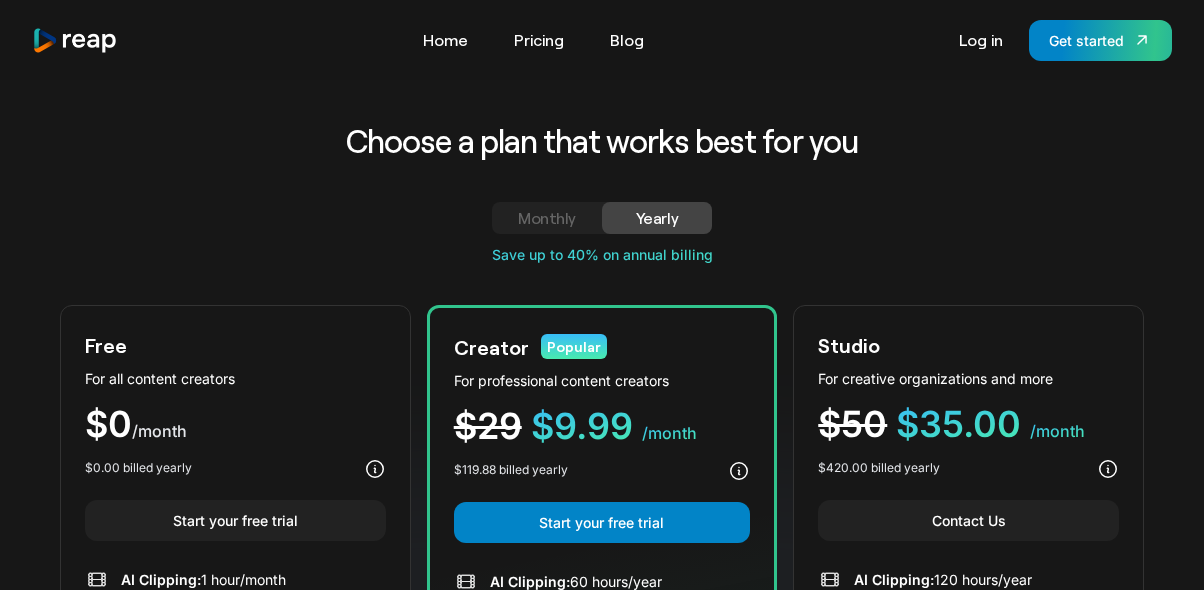click on "Get started" at bounding box center [1086, 40] 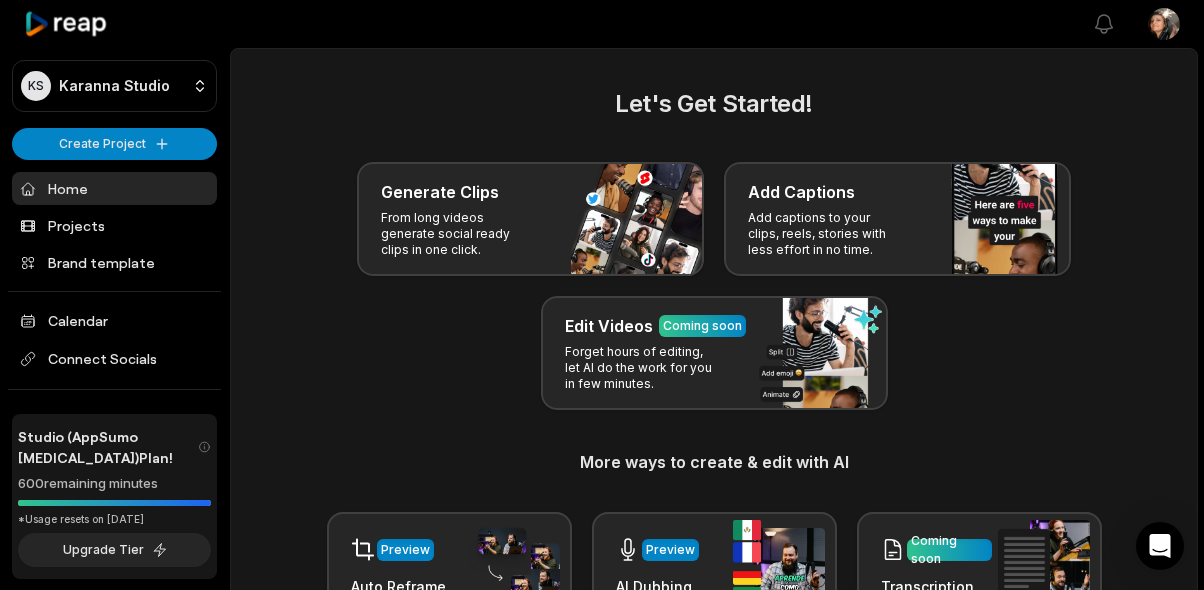 scroll, scrollTop: 0, scrollLeft: 0, axis: both 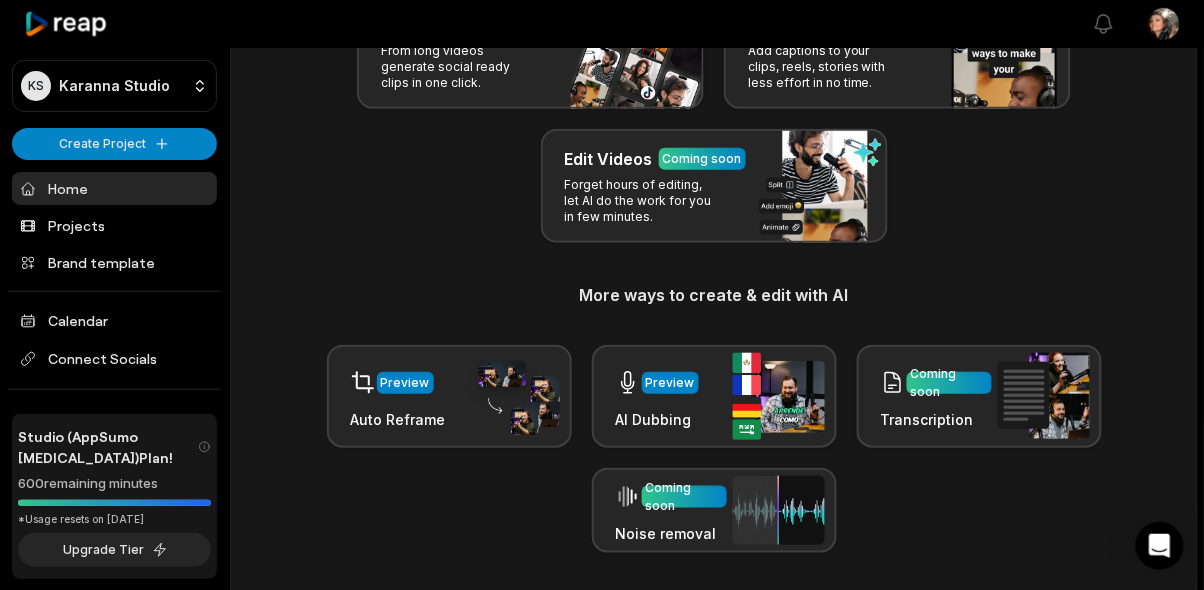click on "Projects" at bounding box center [114, 225] 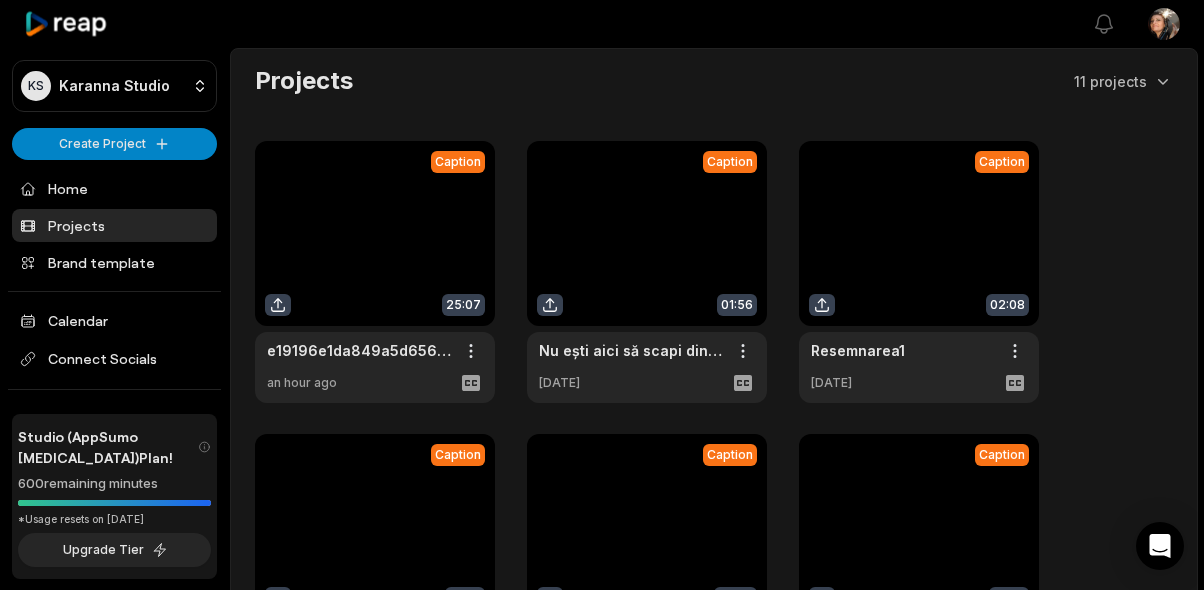 scroll, scrollTop: 0, scrollLeft: 0, axis: both 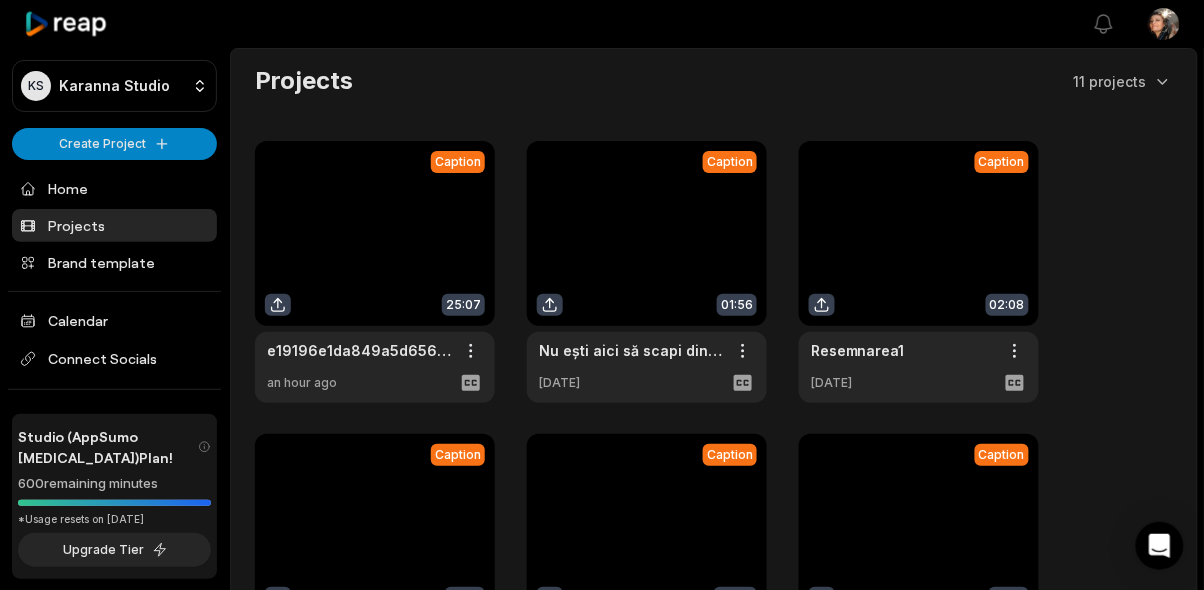 click on "KS Karanna Studio Create Project Home Projects Brand template Calendar Connect Socials Studio (AppSumo T3)  Plan! 600  remaining minutes *Usage resets on July 11, 2025 Upgrade Tier Help Privacy Terms Open sidebar View notifications Open user menu Projects   11 projects   Caption 25:07 e19196e1da849a5d656179d900d1b06b Open options an hour ago Caption 01:56 Nu ești aici să scapi din viață Open options 8 days ago Caption 02:08 Resemnarea1 Open options 8 days ago Caption 01:32 NU TREBUIE SĂ IERȚI PE TOATĂ LUMEA1 Open options 8 days ago Caption 02:32 2b1c4c572760e13b7b0b17582e6d5328 Open options 10 days ago Caption 01:34 Uneori, și să stai e un act de curaj Open options 19 days ago Caption 01:41 E ok să nu vrei să te transformi azi Open options 19 days ago Caption 01:44 Ai crescut... sau doar ai devenit mai rece Open options 19 days ago View Clips Clips 18:07 1000005959 Open options a month ago View Clips Clips 01:13:13 Annunaki – Extraterestrii din istoria si prezentul planetei Terra Open options" at bounding box center (602, 295) 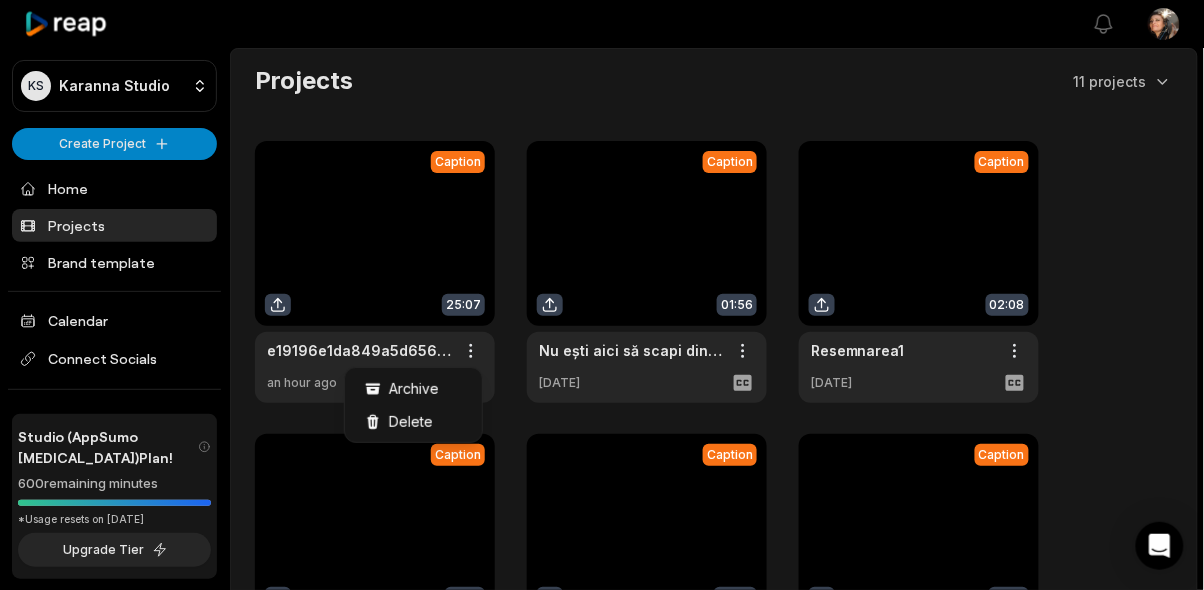 click on "KS Karanna Studio Create Project Home Projects Brand template Calendar Connect Socials Studio (AppSumo T3)  Plan! 600  remaining minutes *Usage resets on July 11, 2025 Upgrade Tier Help Privacy Terms Open sidebar View notifications Open user menu Projects   11 projects   Caption 25:07 e19196e1da849a5d656179d900d1b06b Open options an hour ago Caption 01:56 Nu ești aici să scapi din viață Open options 8 days ago Caption 02:08 Resemnarea1 Open options 8 days ago Caption 01:32 NU TREBUIE SĂ IERȚI PE TOATĂ LUMEA1 Open options 8 days ago Caption 02:32 2b1c4c572760e13b7b0b17582e6d5328 Open options 10 days ago Caption 01:34 Uneori, și să stai e un act de curaj Open options 19 days ago Caption 01:41 E ok să nu vrei să te transformi azi Open options 19 days ago Caption 01:44 Ai crescut... sau doar ai devenit mai rece Open options 19 days ago View Clips Clips 18:07 1000005959 Open options a month ago View Clips Clips 01:13:13 Annunaki – Extraterestrii din istoria si prezentul planetei Terra Open options" at bounding box center (602, 295) 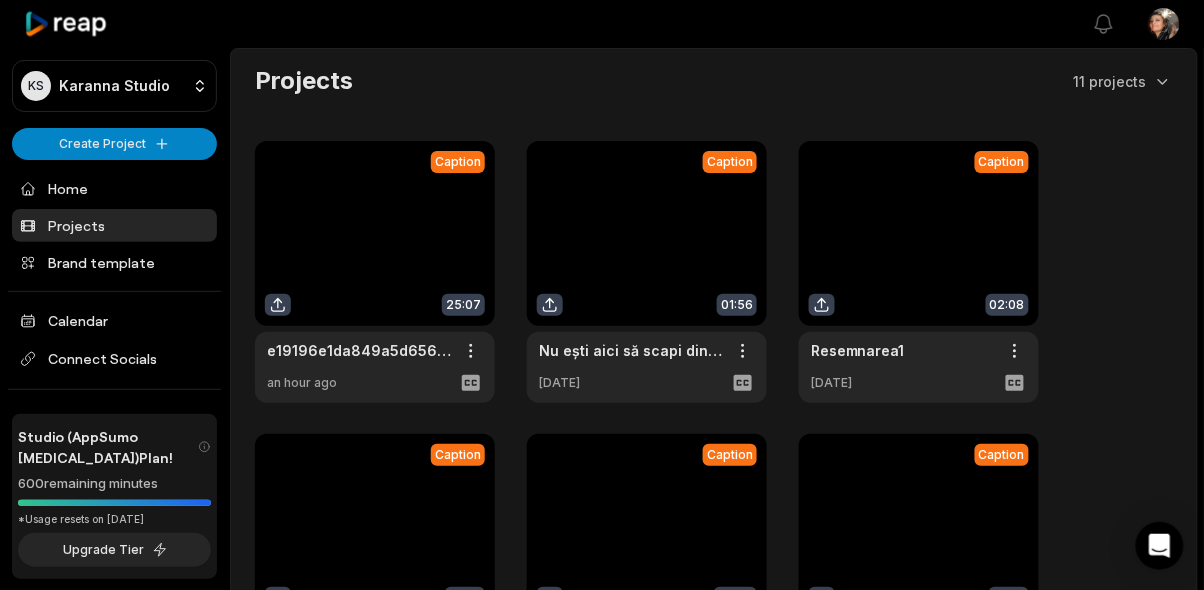 click on "KS Karanna Studio Create Project Home Projects Brand template Calendar Connect Socials Studio (AppSumo T3)  Plan! 600  remaining minutes *Usage resets on July 11, 2025 Upgrade Tier Help Privacy Terms Open sidebar View notifications Open user menu Projects   11 projects   Caption 25:07 e19196e1da849a5d656179d900d1b06b Open options an hour ago Caption 01:56 Nu ești aici să scapi din viață Open options 8 days ago Caption 02:08 Resemnarea1 Open options 8 days ago Caption 01:32 NU TREBUIE SĂ IERȚI PE TOATĂ LUMEA1 Open options 8 days ago Caption 02:32 2b1c4c572760e13b7b0b17582e6d5328 Open options 10 days ago Caption 01:34 Uneori, și să stai e un act de curaj Open options 19 days ago Caption 01:41 E ok să nu vrei să te transformi azi Open options 19 days ago Caption 01:44 Ai crescut... sau doar ai devenit mai rece Open options 19 days ago View Clips Clips 18:07 1000005959 Open options a month ago View Clips Clips 01:13:13 Annunaki – Extraterestrii din istoria si prezentul planetei Terra Open options" at bounding box center (602, 295) 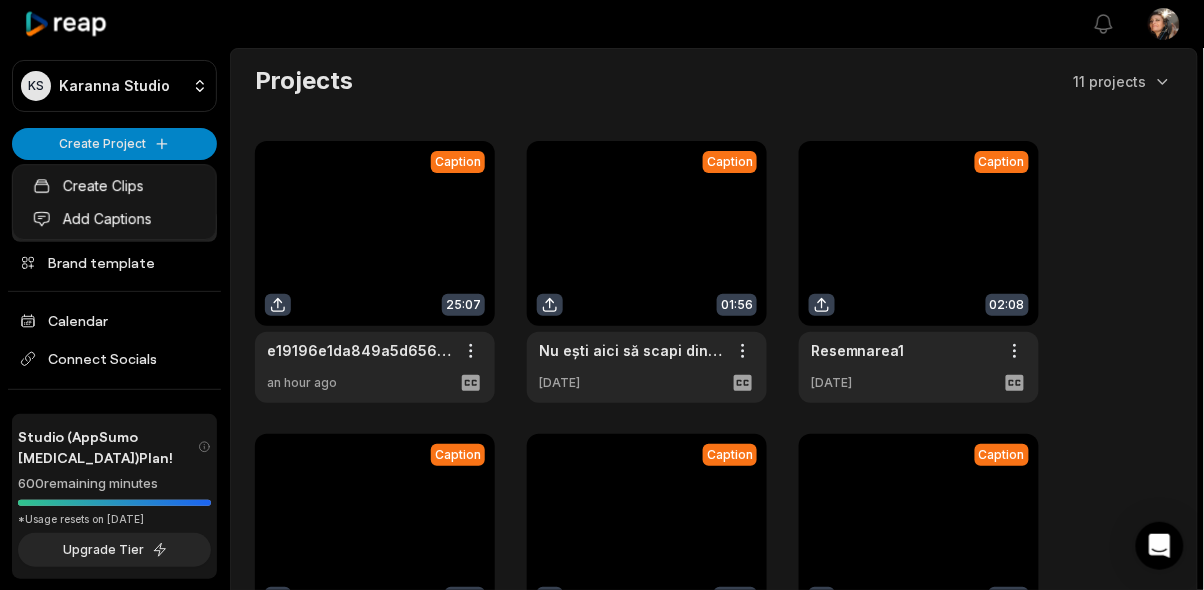 click on "KS Karanna Studio Create Project Home Projects Brand template Calendar Connect Socials Studio (AppSumo T3)  Plan! 600  remaining minutes *Usage resets on July 11, 2025 Upgrade Tier Help Privacy Terms Open sidebar View notifications Open user menu Projects   11 projects   Caption 25:07 e19196e1da849a5d656179d900d1b06b Open options an hour ago Caption 01:56 Nu ești aici să scapi din viață Open options 8 days ago Caption 02:08 Resemnarea1 Open options 8 days ago Caption 01:32 NU TREBUIE SĂ IERȚI PE TOATĂ LUMEA1 Open options 8 days ago Caption 02:32 2b1c4c572760e13b7b0b17582e6d5328 Open options 10 days ago Caption 01:34 Uneori, și să stai e un act de curaj Open options 19 days ago Caption 01:41 E ok să nu vrei să te transformi azi Open options 19 days ago Caption 01:44 Ai crescut... sau doar ai devenit mai rece Open options 19 days ago View Clips Clips 18:07 1000005959 Open options a month ago View Clips Clips 01:13:13 Annunaki – Extraterestrii din istoria si prezentul planetei Terra Open options" at bounding box center (602, 295) 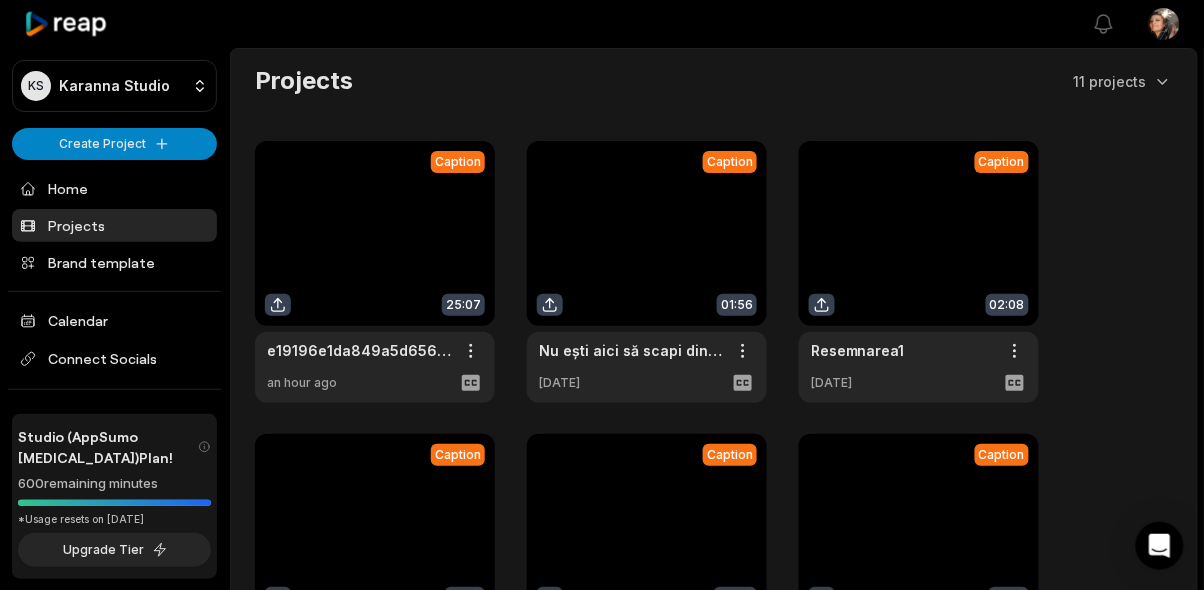 click 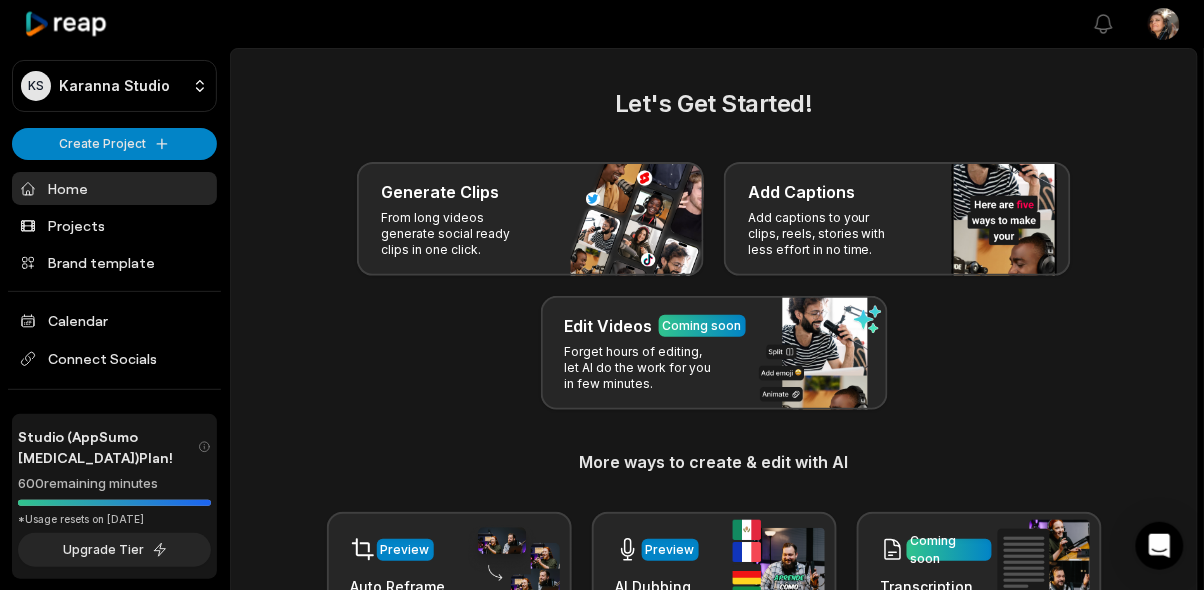 click on "Add captions to your clips, reels, stories with less effort in no time." at bounding box center (825, 234) 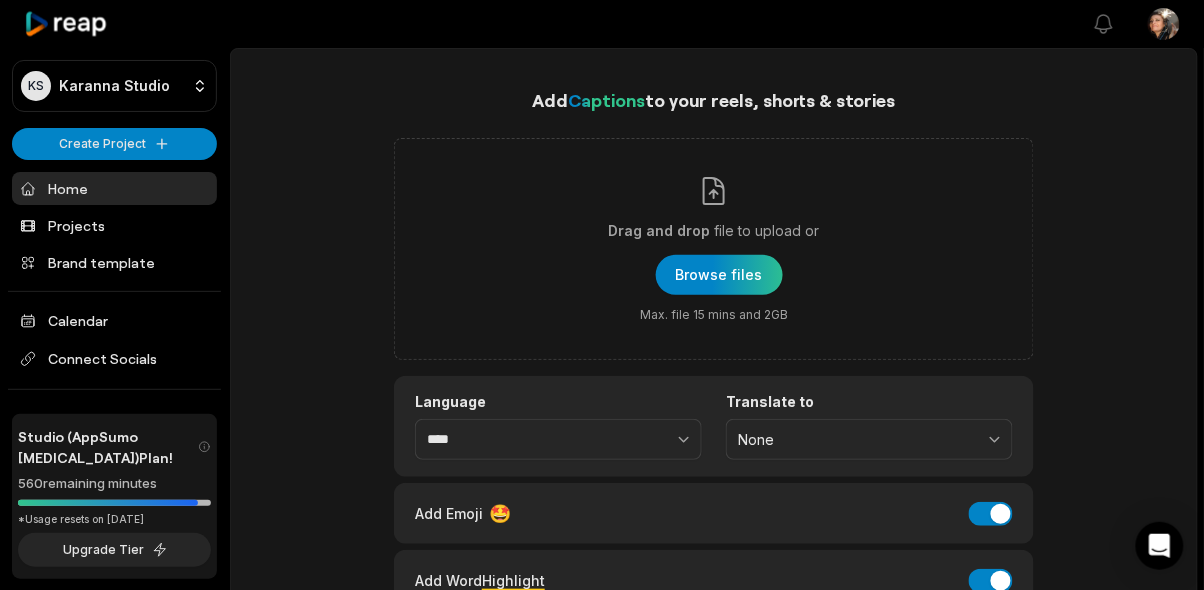 click at bounding box center [719, 275] 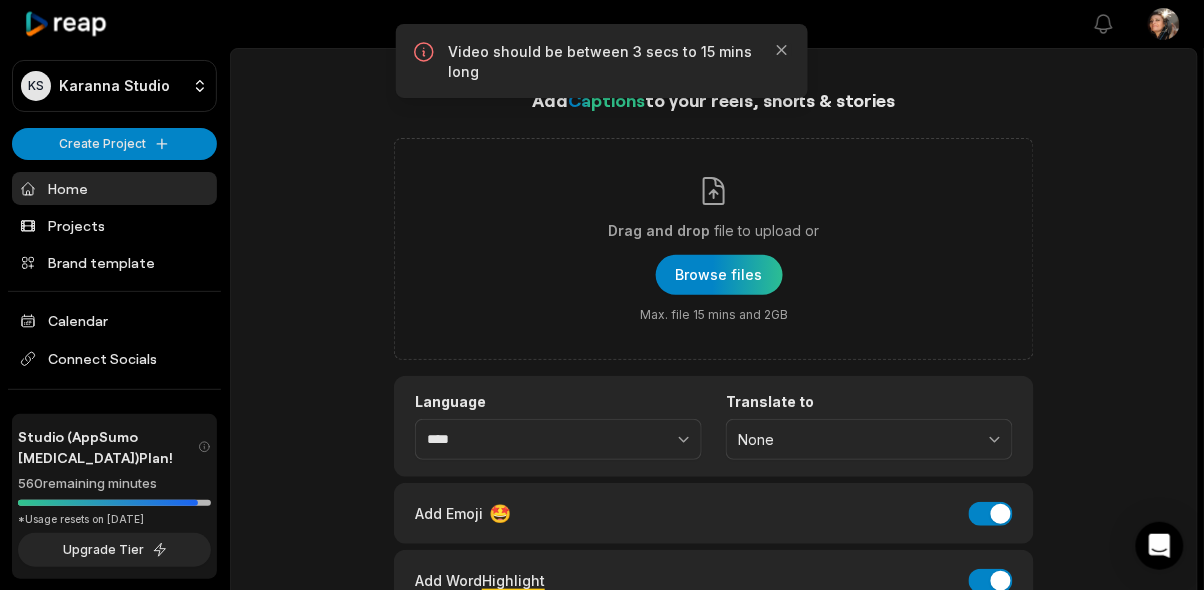 click on "Add  Captions  to your reels, shorts & stories Drag and drop file to upload or Browse files Max. file 15 mins and 2GB Language **** Translate to None Add Emoji 🤩 Add Emoji Add Word  Highlight Add Word Highlight Generate Captions Our AI performs best with TALKING videos: Suitable Videos Chatcasts Educational  Commentaries  Interviews  Speeches Not Suitable Videos Vlogs videos Music Videos Live Videos Recent Projects View all Caption 25:07 e19196e1da849a5d656179d900d1b06b Open options an hour ago Caption 01:56 Nu ești aici să scapi din viață Open options 8 days ago Caption 02:08 Resemnarea1 Open options 8 days ago Caption 01:32 NU TREBUIE SĂ IERȚI PE TOATĂ LUMEA1 Open options 8 days ago" at bounding box center (714, 878) 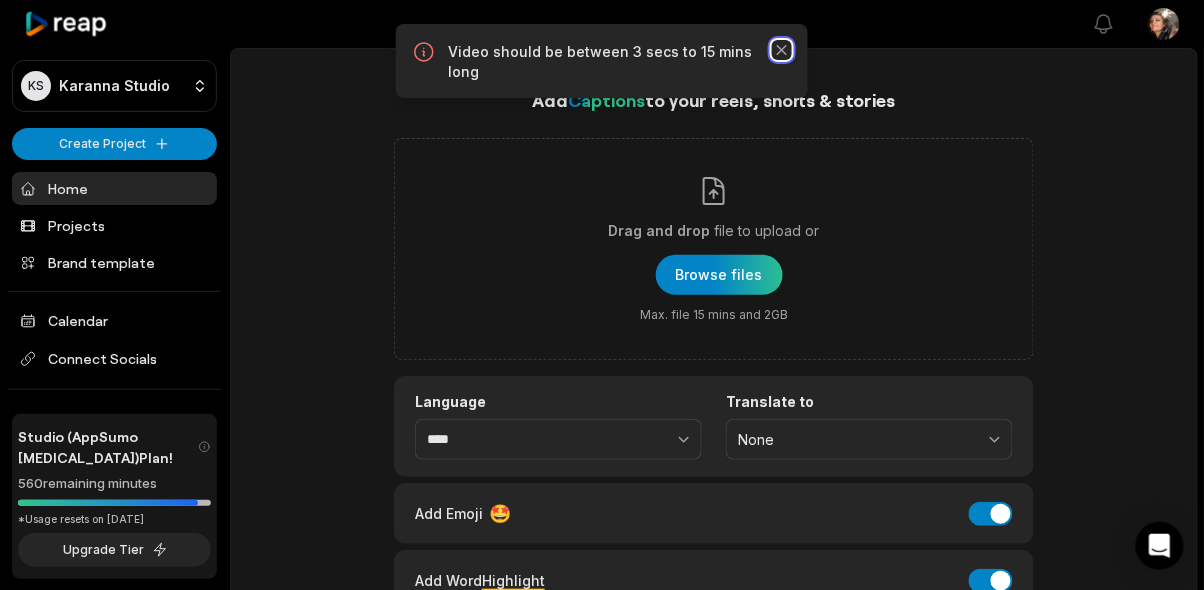 click 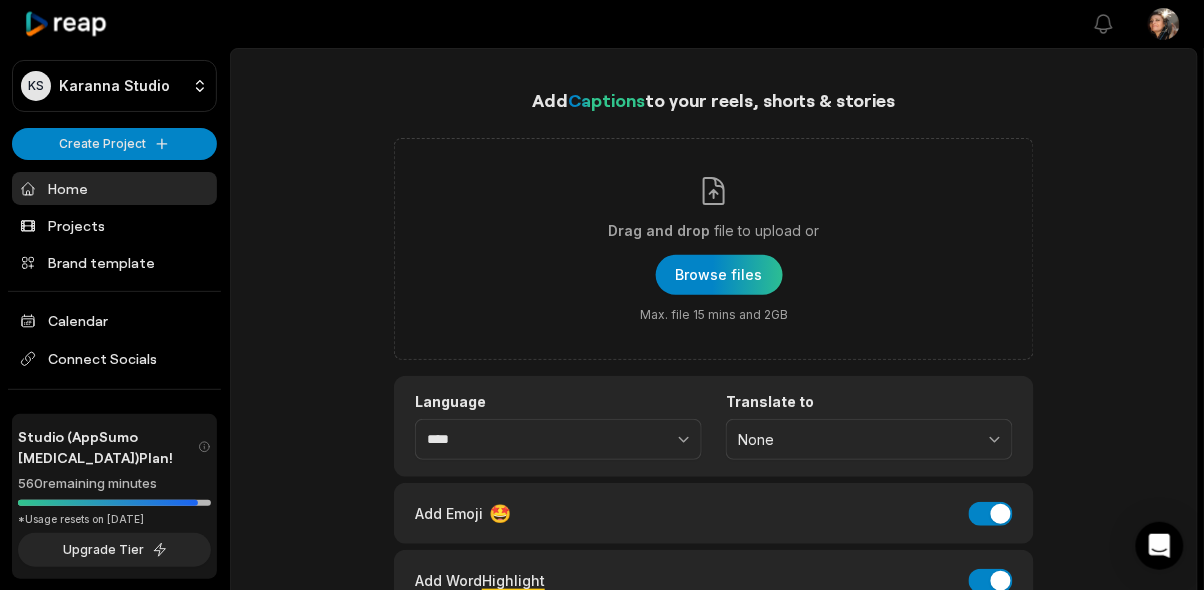 click 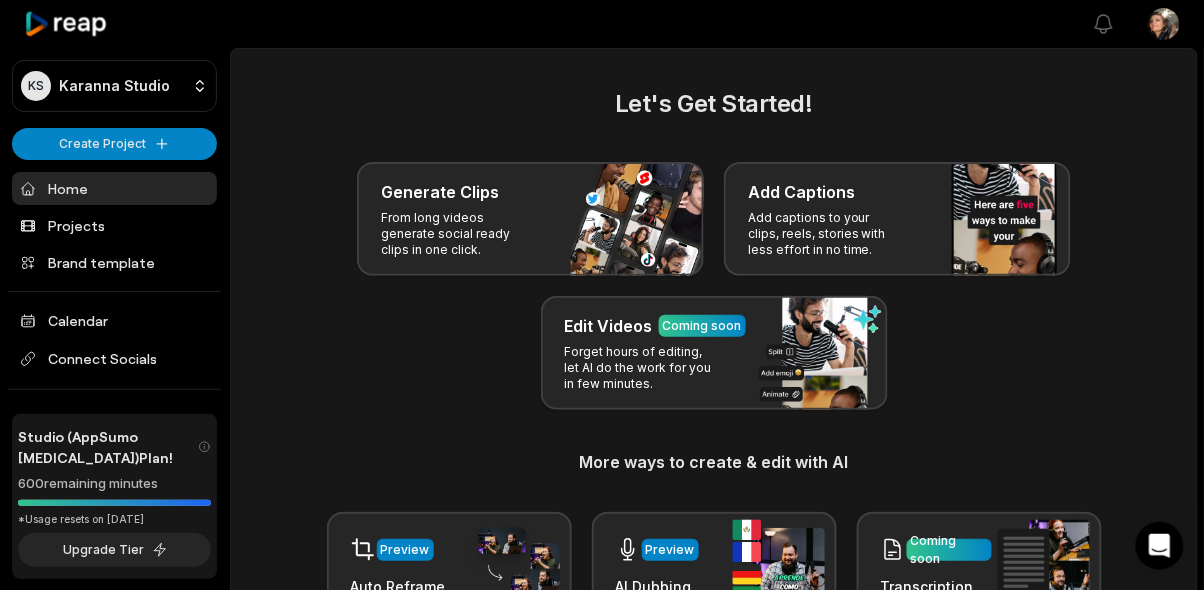 click on "Generate Clips From long videos generate social ready clips in one click." at bounding box center [530, 219] 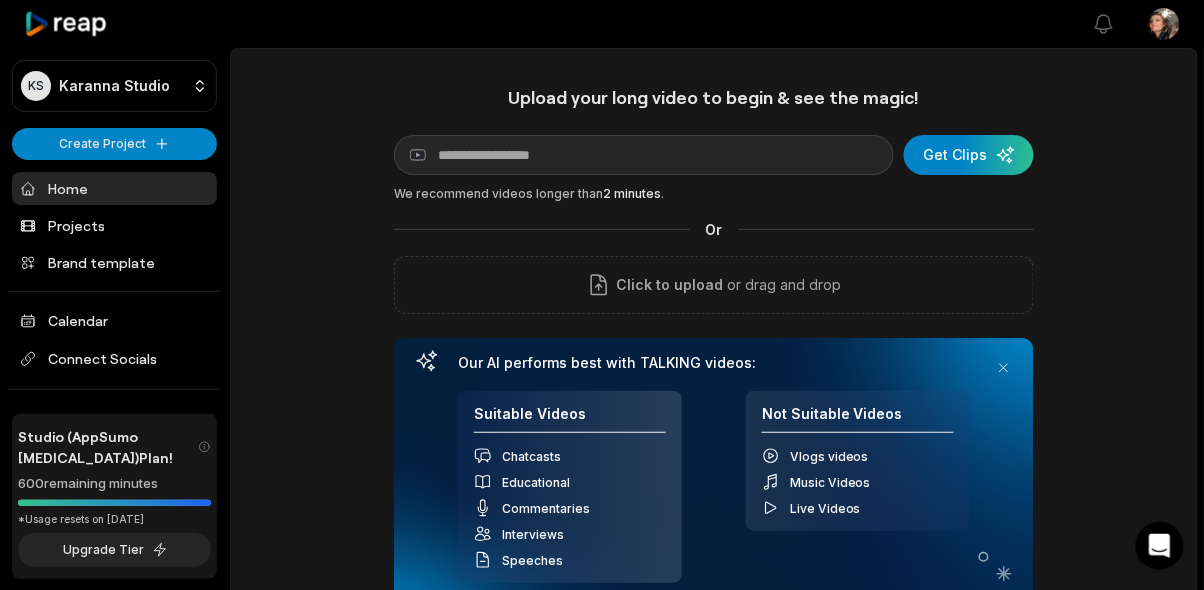 click on "or drag and drop" at bounding box center [783, 285] 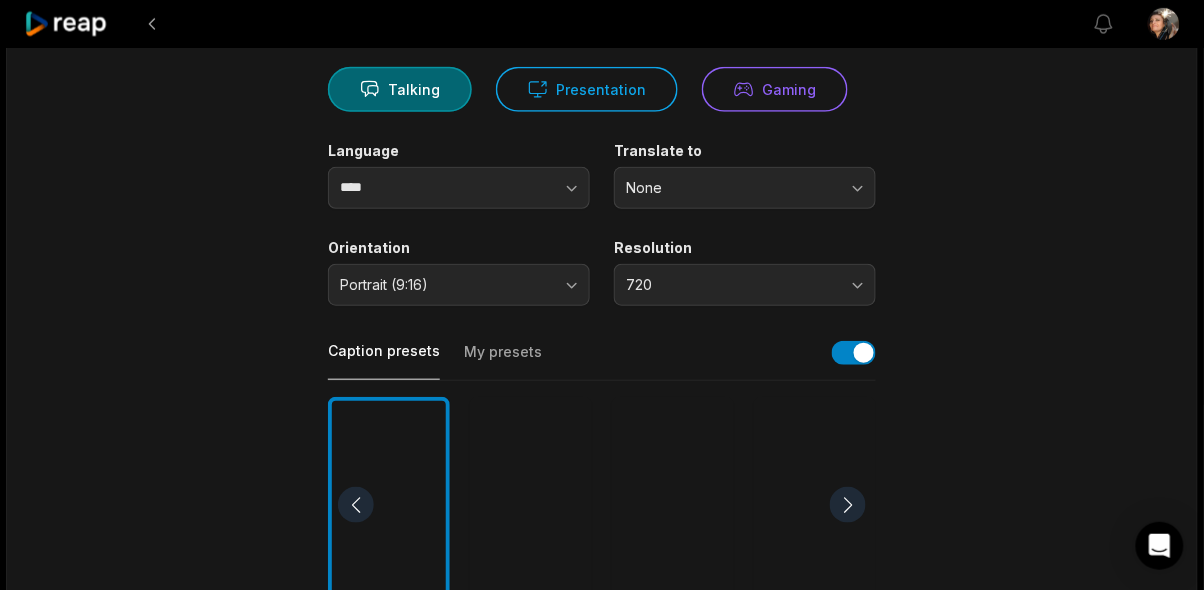 scroll, scrollTop: 189, scrollLeft: 0, axis: vertical 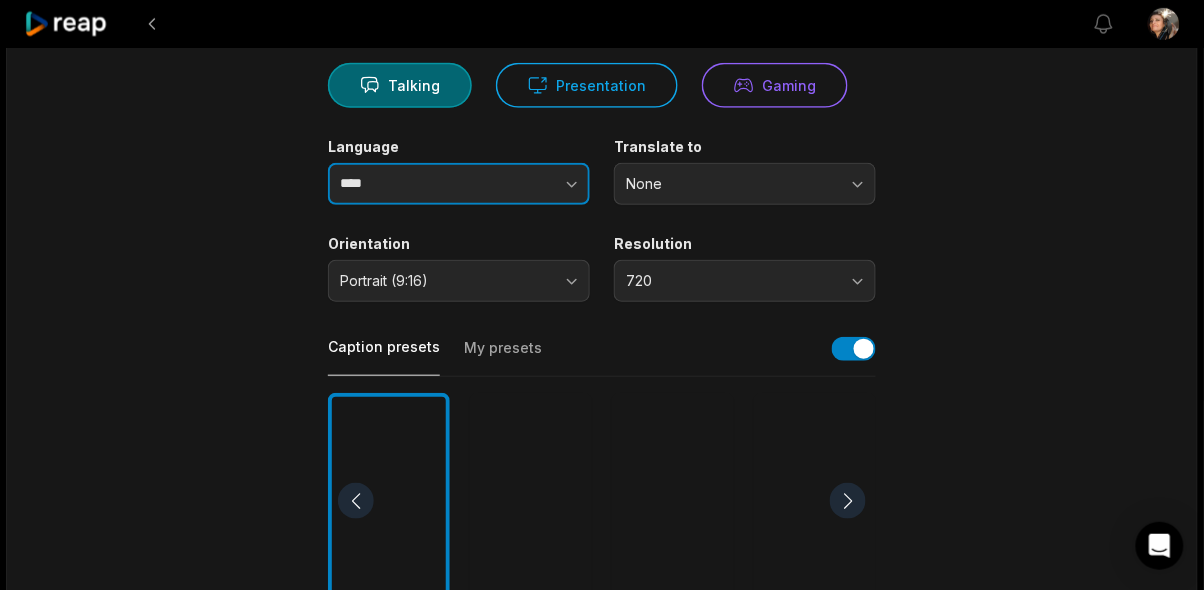 click at bounding box center (533, 184) 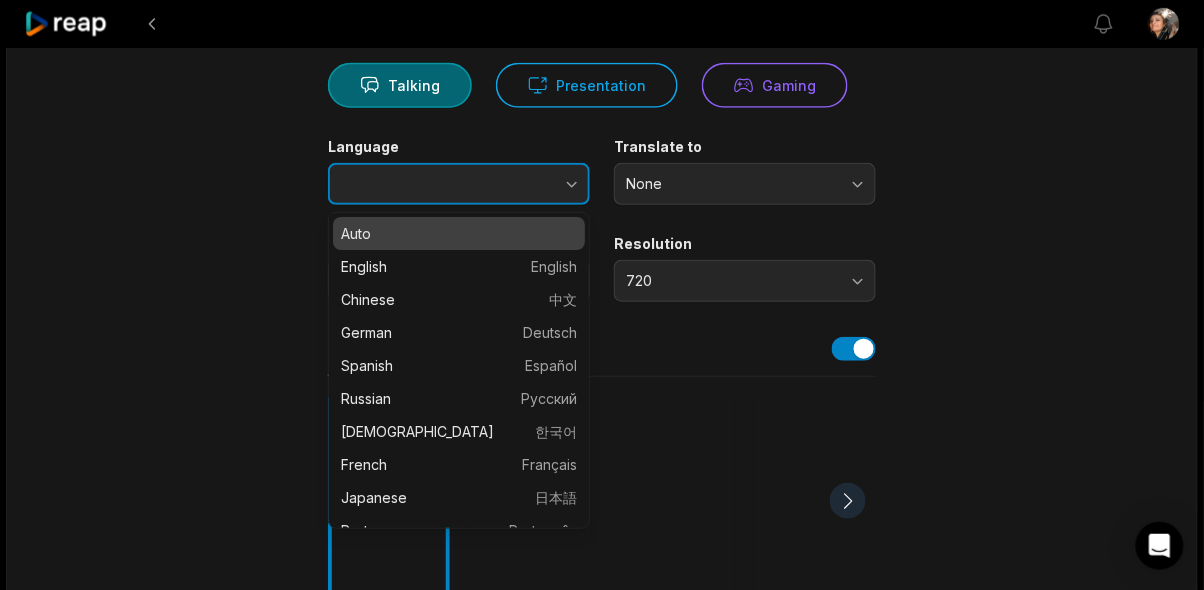 type on "*******" 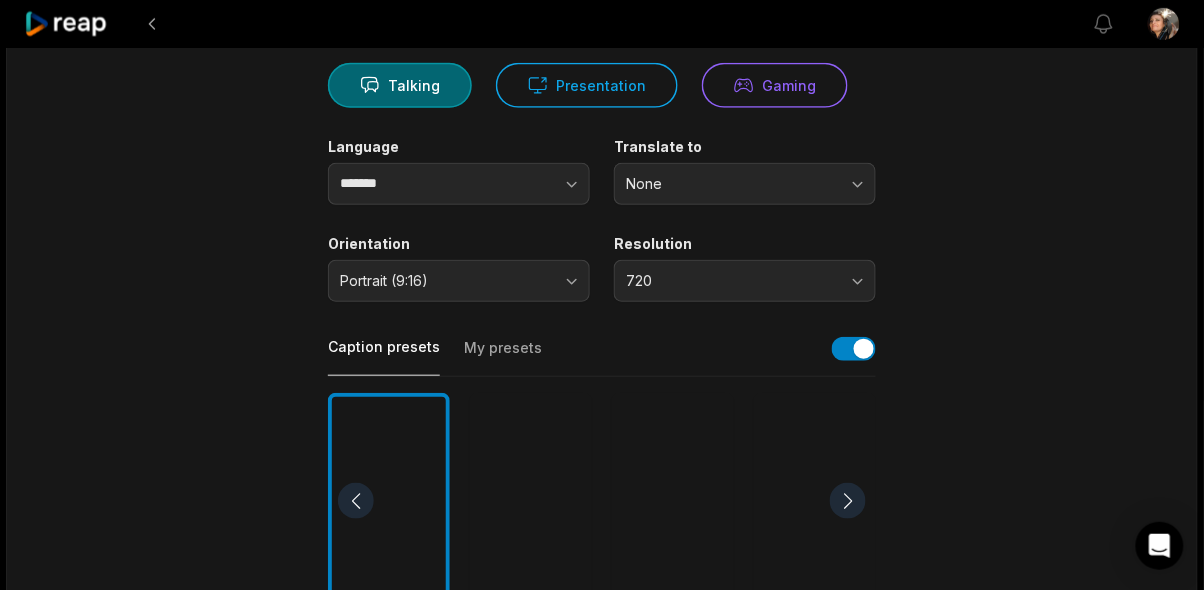 click on "25:00 cf88e875b3fd866564fe471580e82ed3.mp4 Get Clips Select Video Genre Talking Presentation Gaming Language ******* Translate to None Orientation Portrait (9:16) Resolution 720 Caption presets My presets Deep Diver Popping Beasty YC Playdate Pet Zen More Presets Processing Time Frame 00:00 25:00 Auto Clip Length <30s 30s-60s 60s-90s 90s-3min Clip Topics (optional) Add specific topics that you want AI to clip from the video." at bounding box center [602, 500] 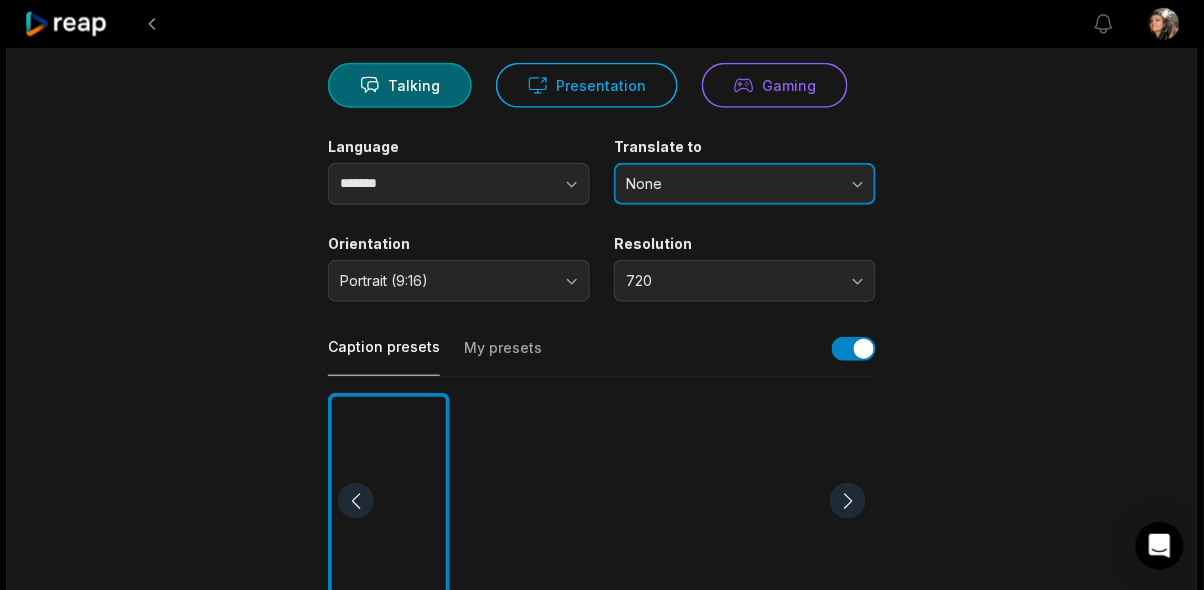 click on "None" at bounding box center (745, 184) 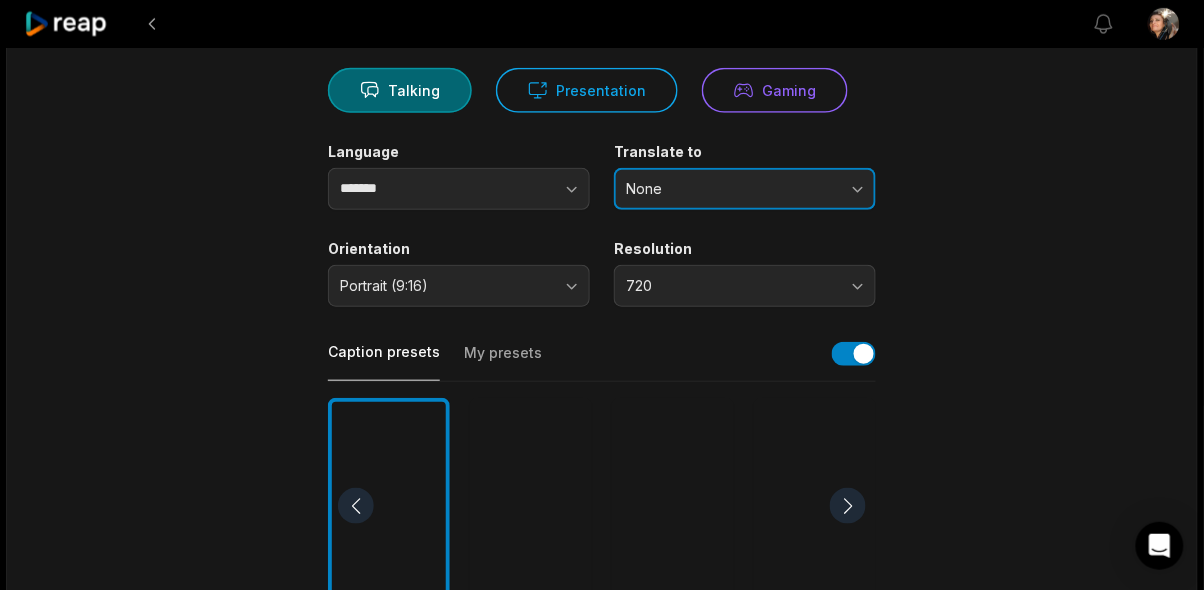 scroll, scrollTop: 155, scrollLeft: 0, axis: vertical 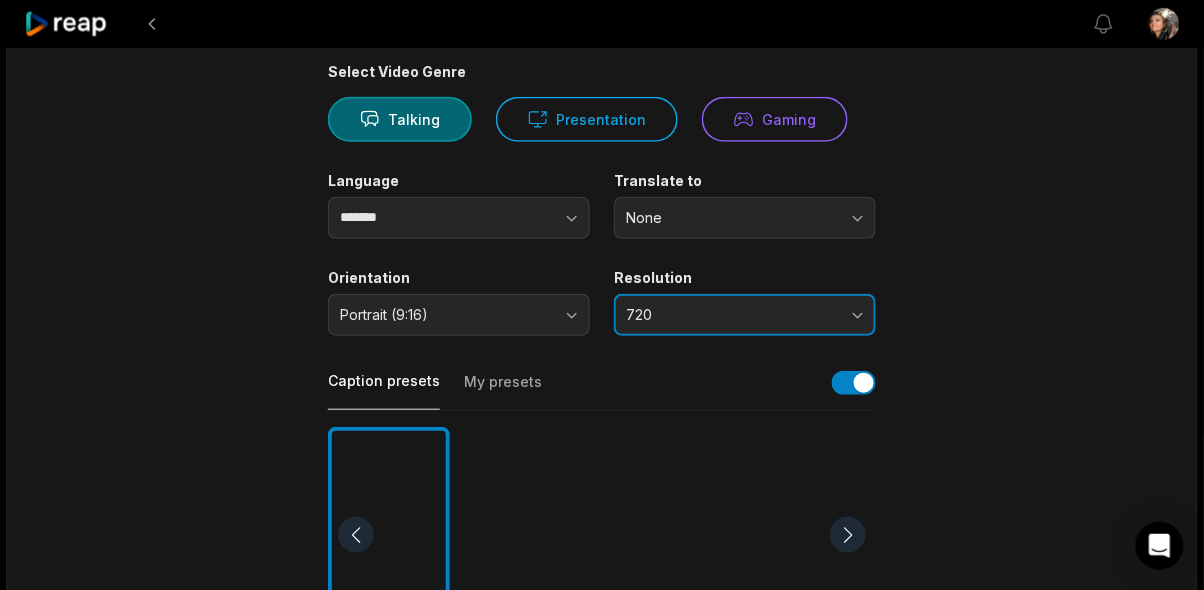 click on "720" at bounding box center [745, 315] 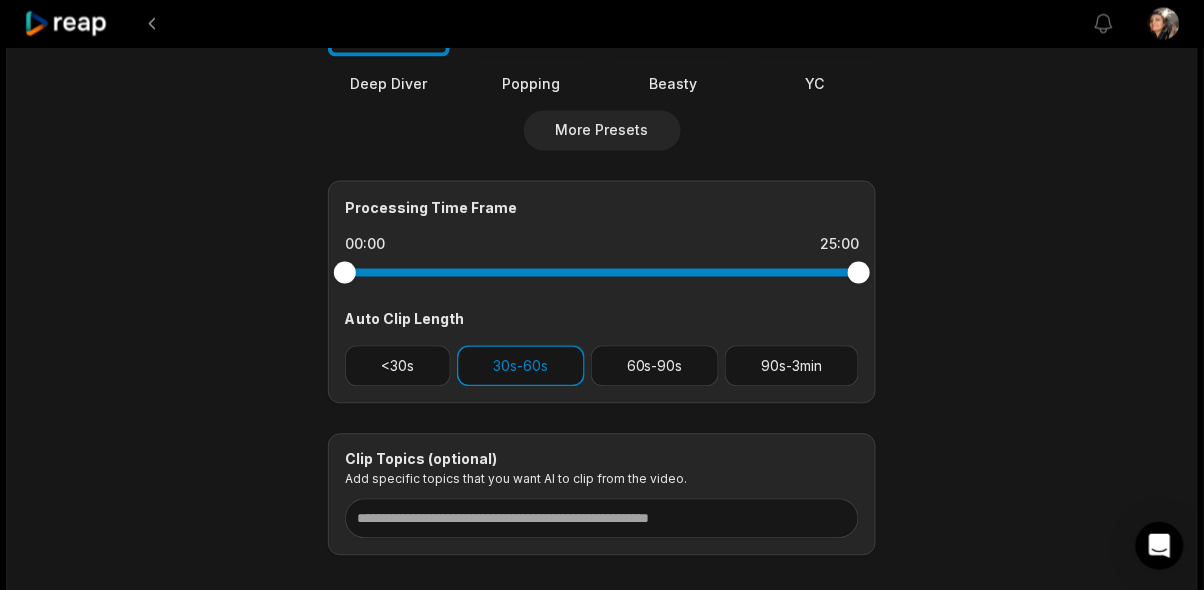 scroll, scrollTop: 754, scrollLeft: 0, axis: vertical 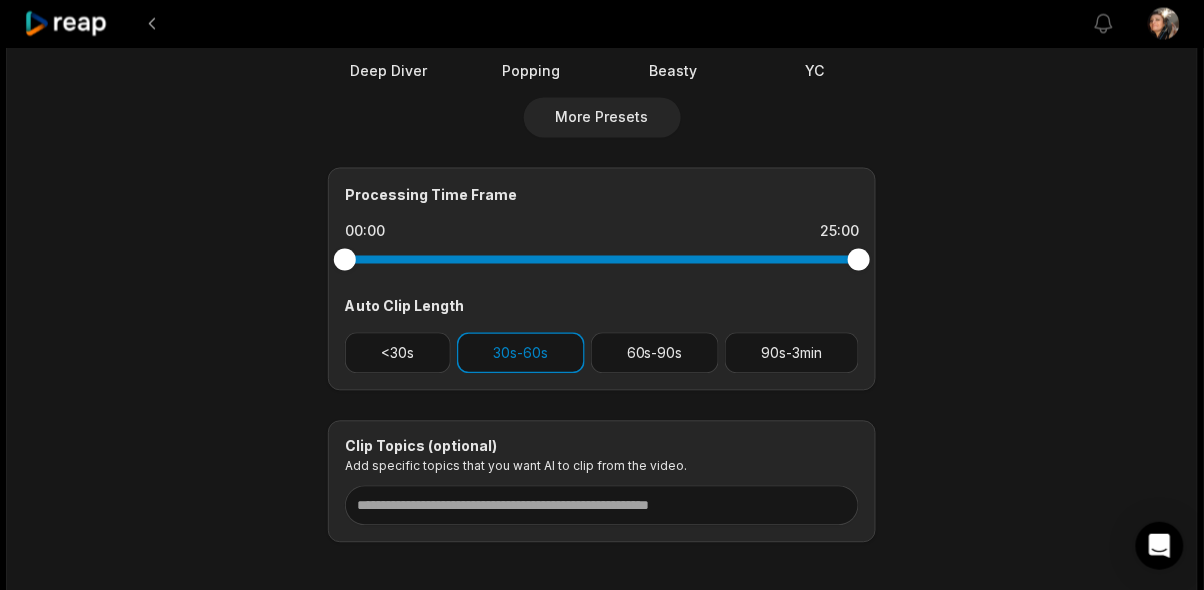 click on "90s-3min" at bounding box center [792, 353] 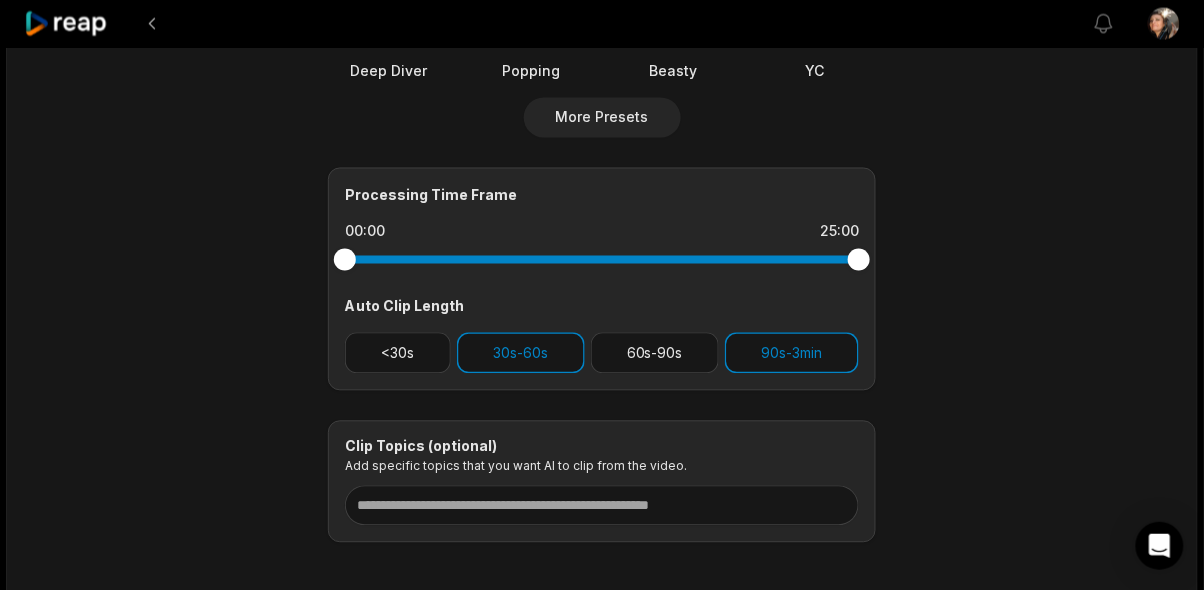 click on "30s-60s" at bounding box center [521, 353] 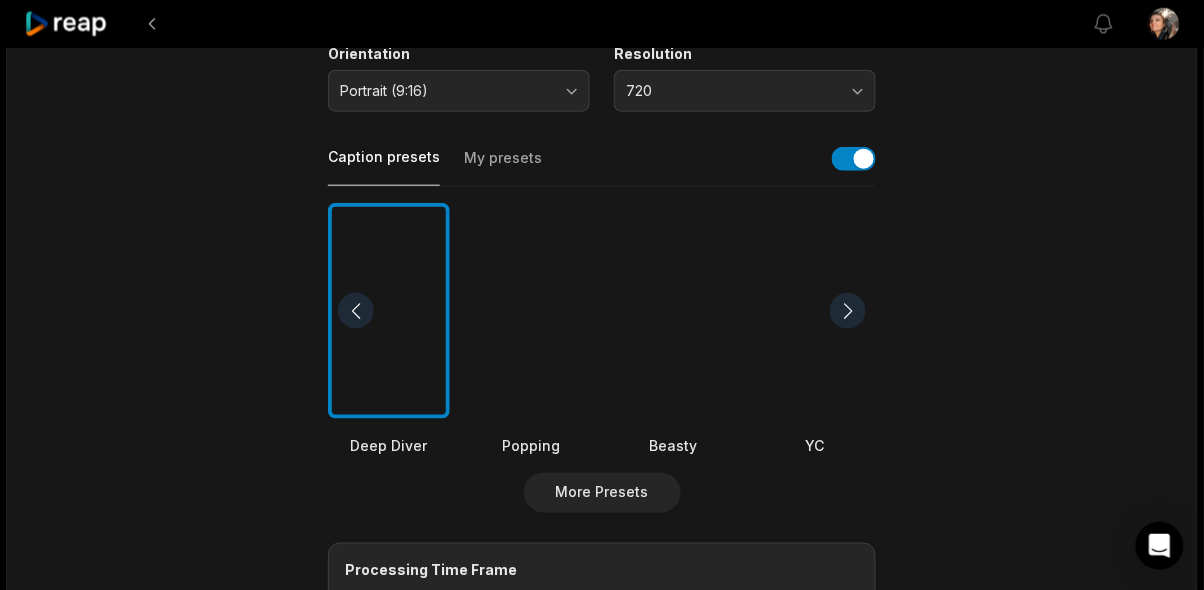 scroll, scrollTop: 376, scrollLeft: 0, axis: vertical 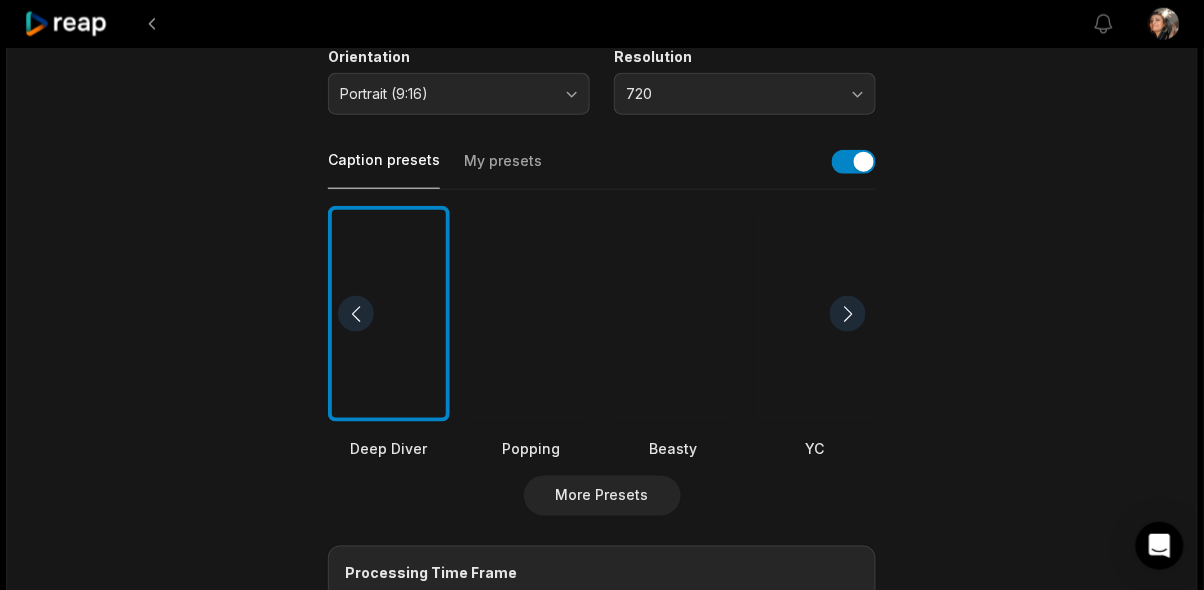 click on "My presets" at bounding box center [503, 170] 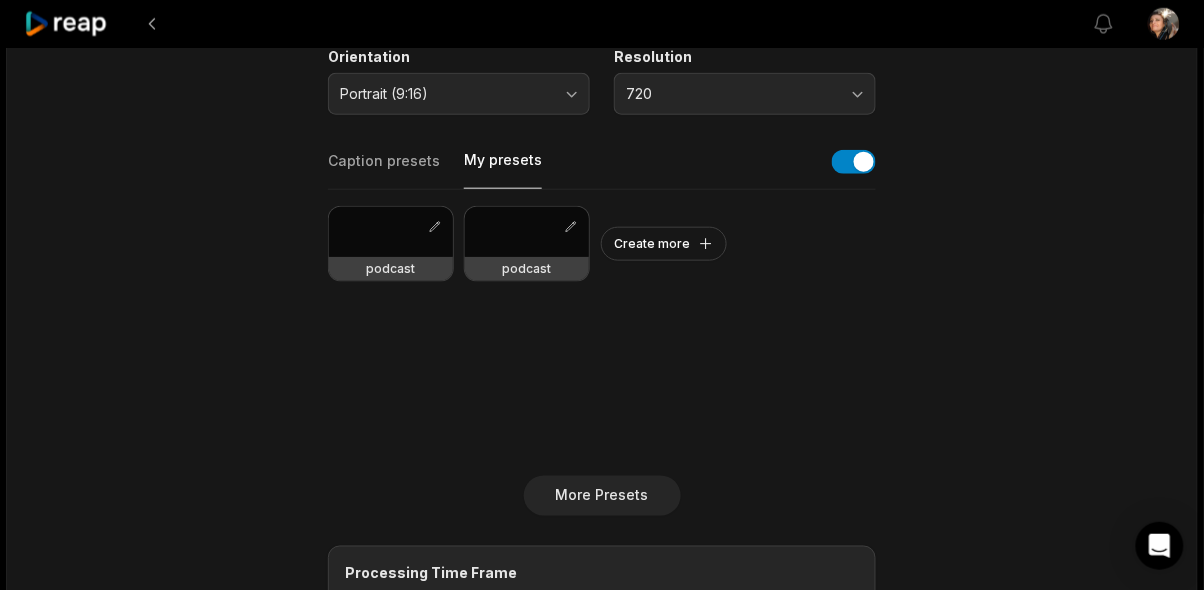 click at bounding box center (391, 232) 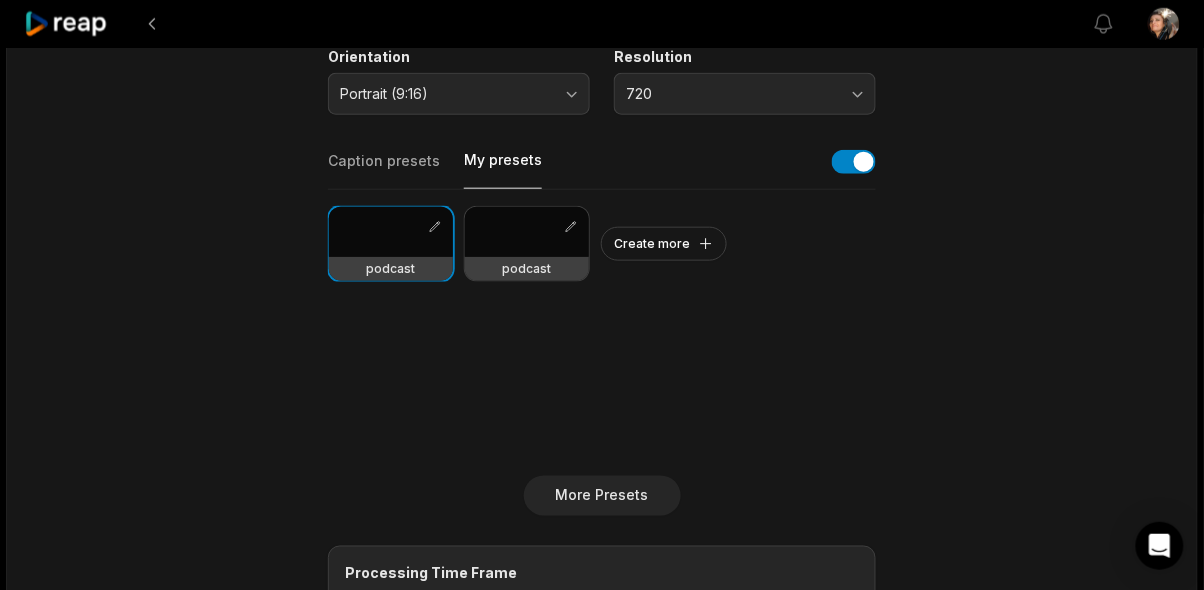 click on "podcast" at bounding box center [391, 269] 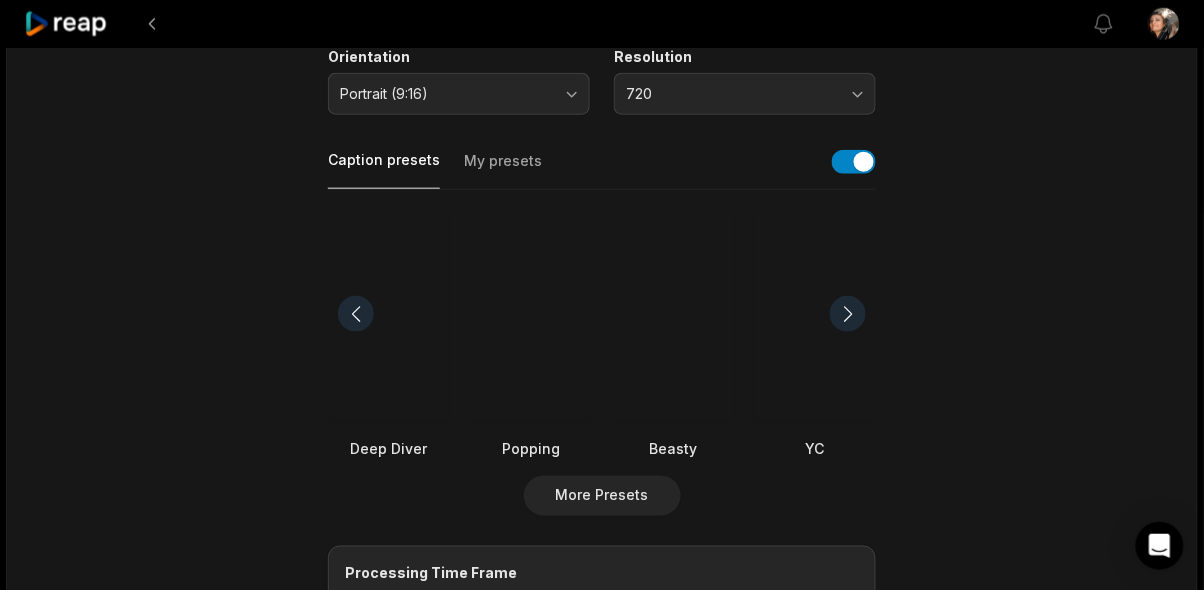 click at bounding box center (531, 314) 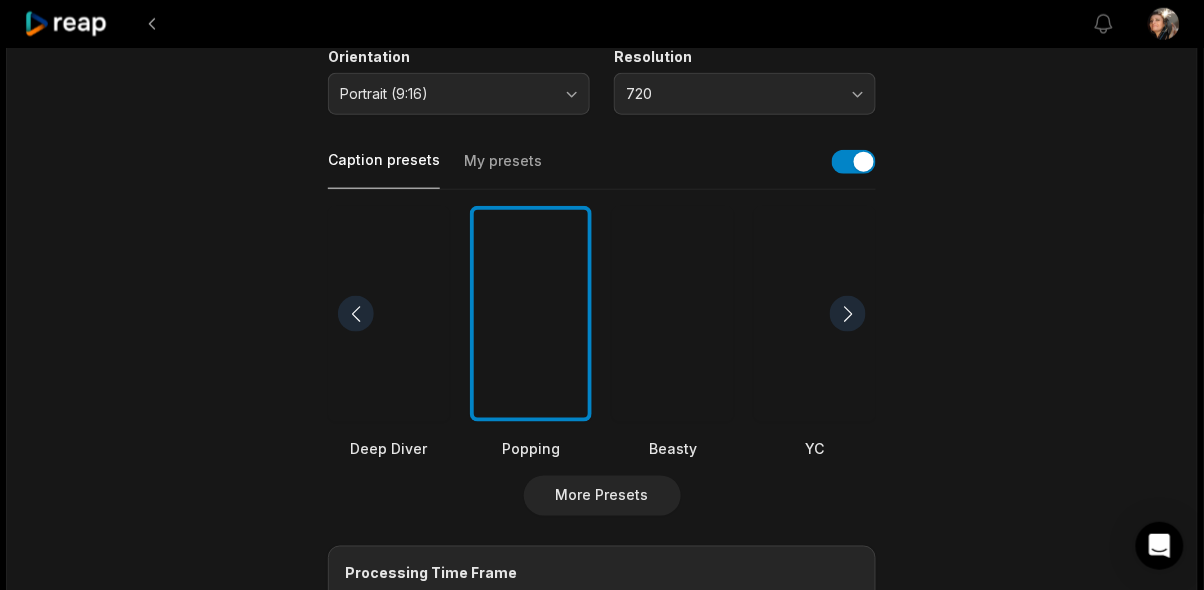 scroll, scrollTop: 377, scrollLeft: 0, axis: vertical 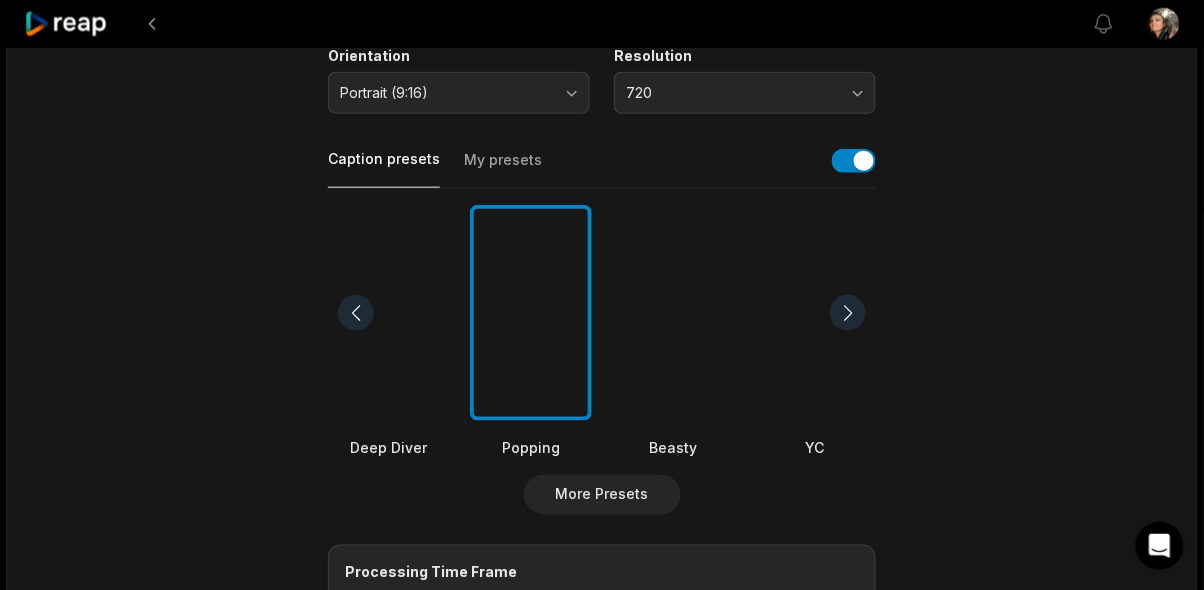 click on "More Presets" at bounding box center (602, 495) 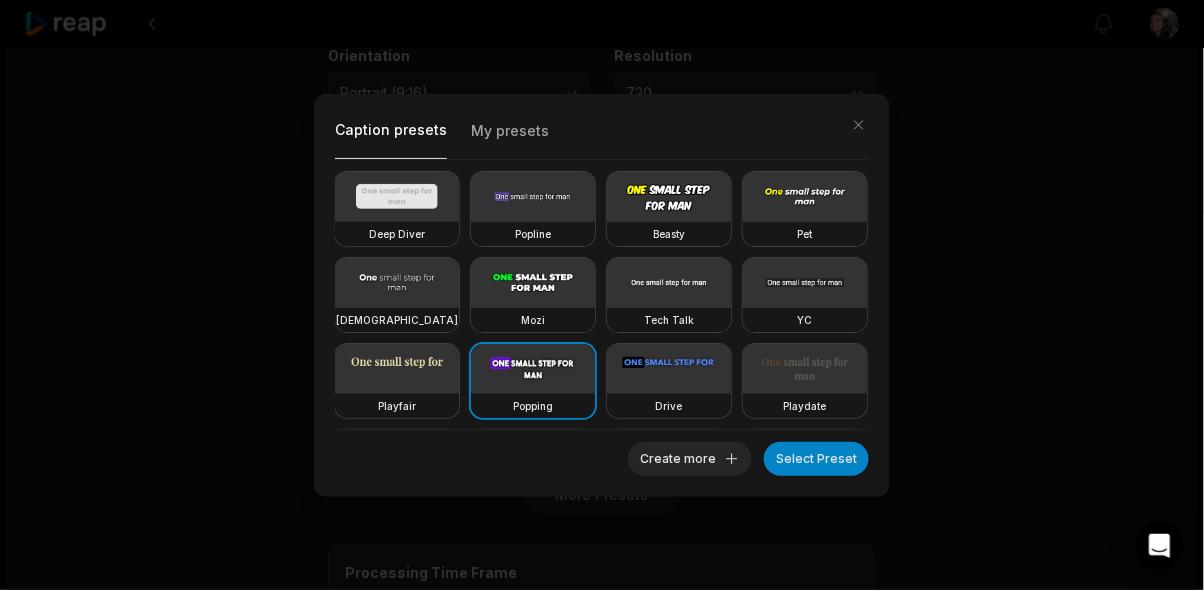 click at bounding box center [669, 197] 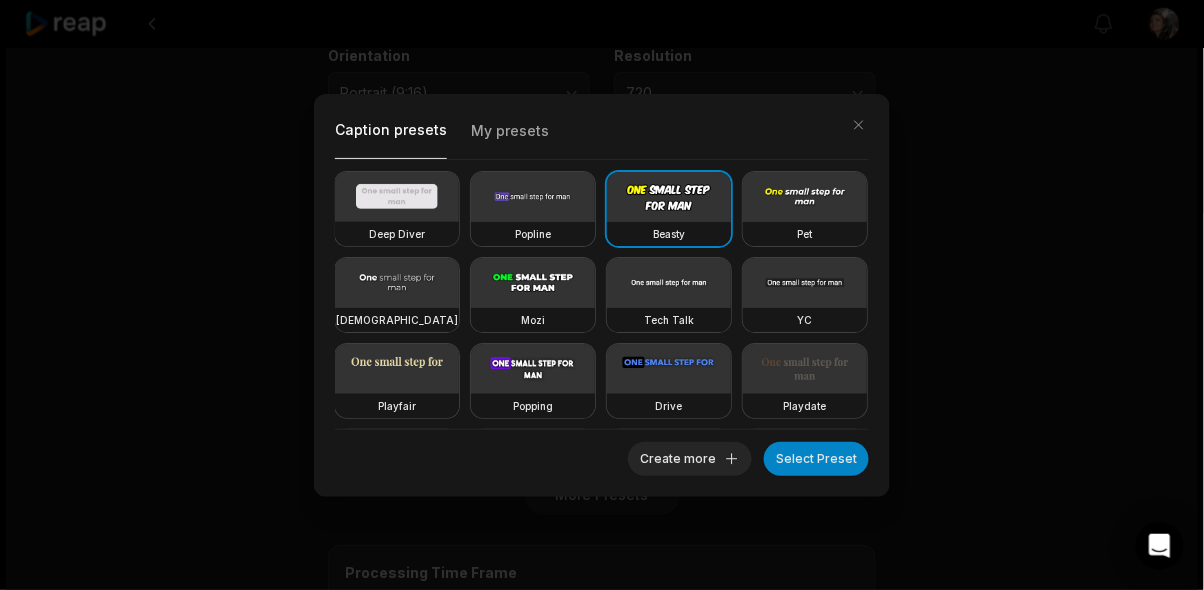 click on "Select Preset" at bounding box center (816, 459) 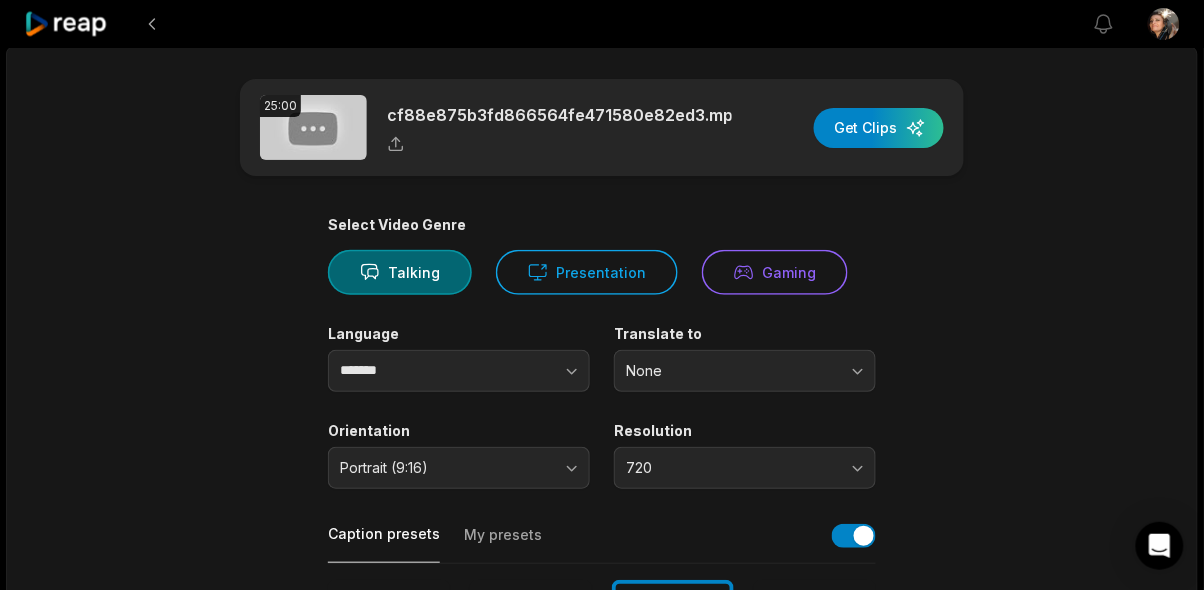 scroll, scrollTop: 0, scrollLeft: 0, axis: both 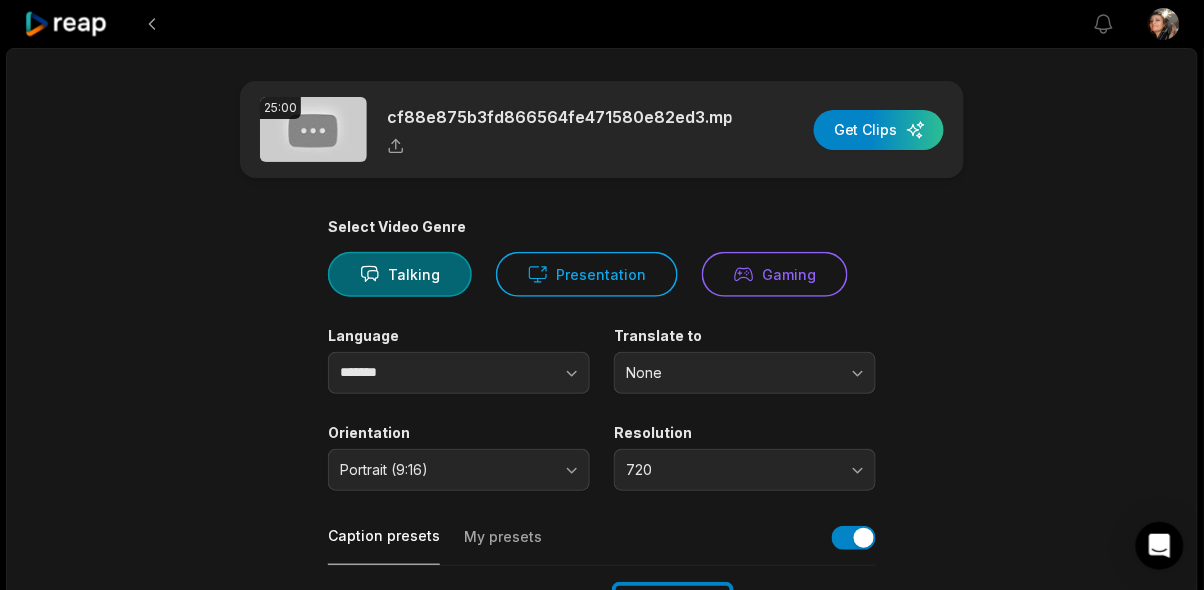 click at bounding box center [879, 130] 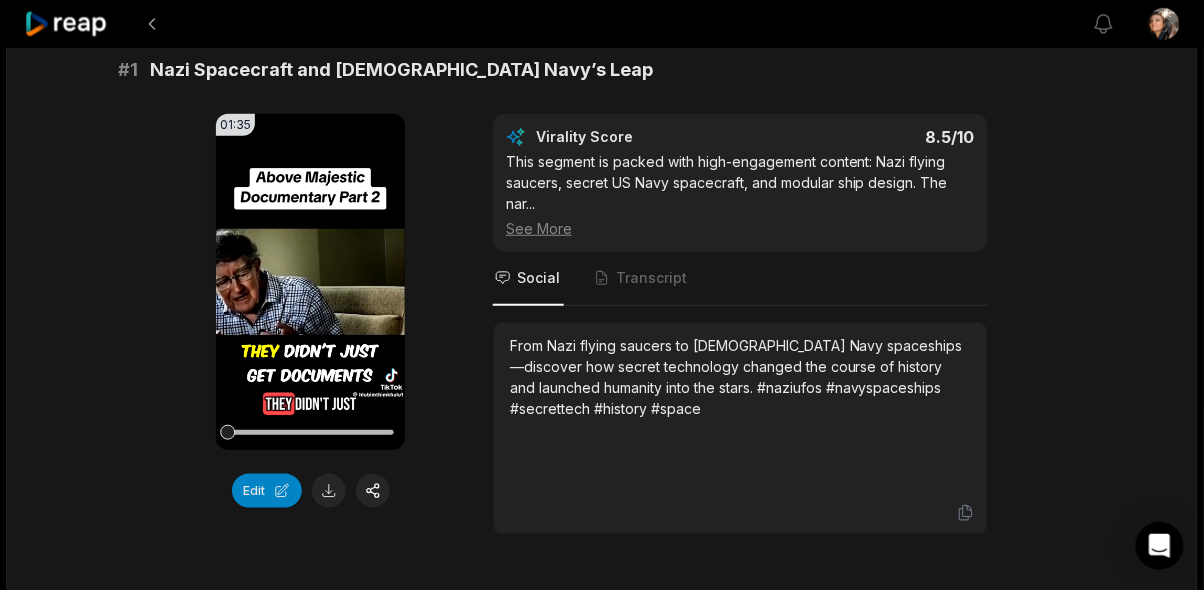 scroll, scrollTop: 0, scrollLeft: 0, axis: both 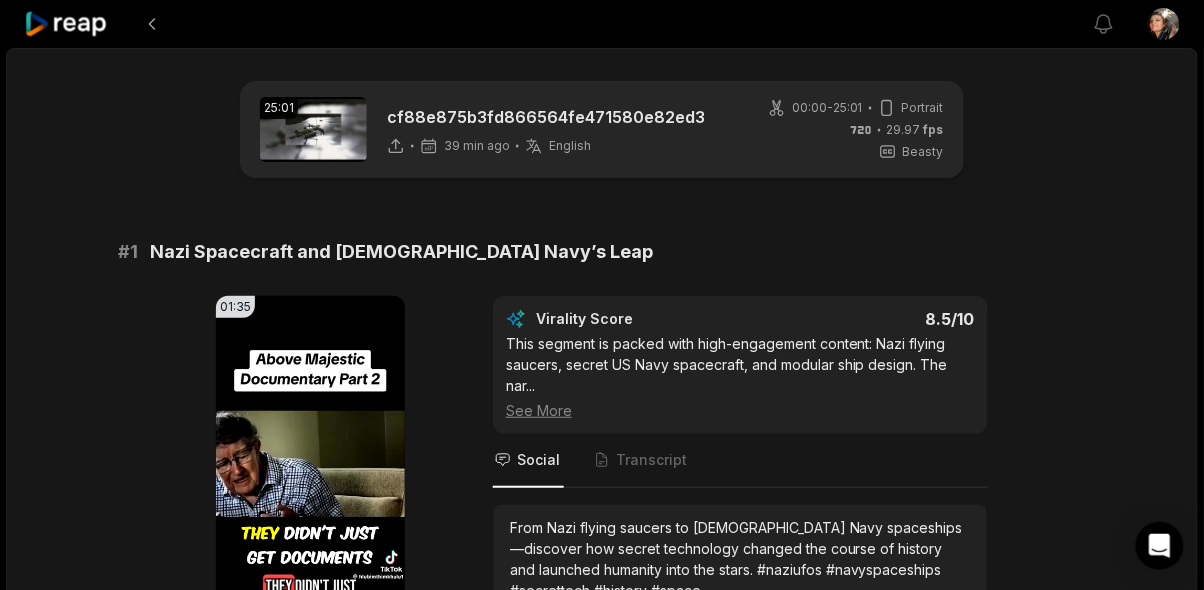 click at bounding box center (152, 24) 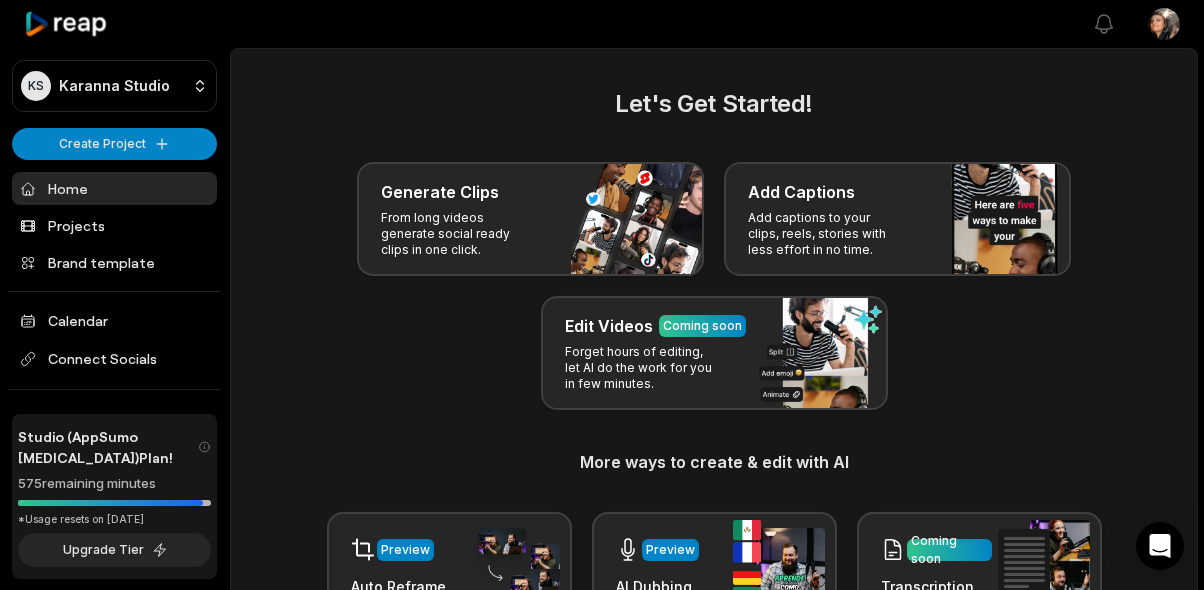 scroll, scrollTop: 0, scrollLeft: 0, axis: both 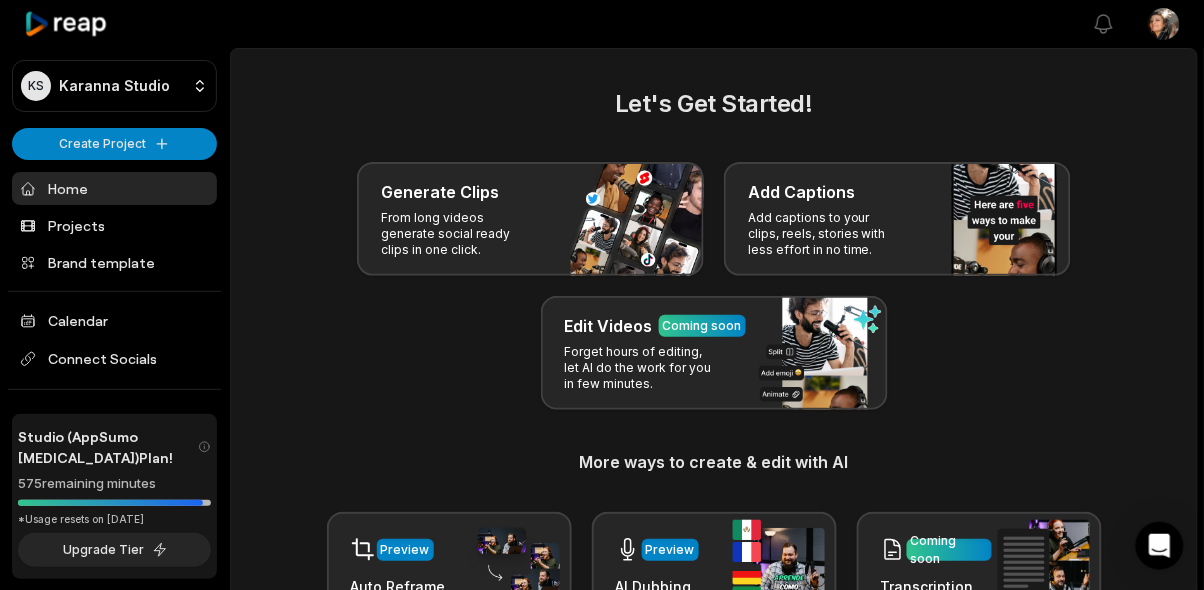 click on "Add captions to your clips, reels, stories with less effort in no time." at bounding box center [825, 234] 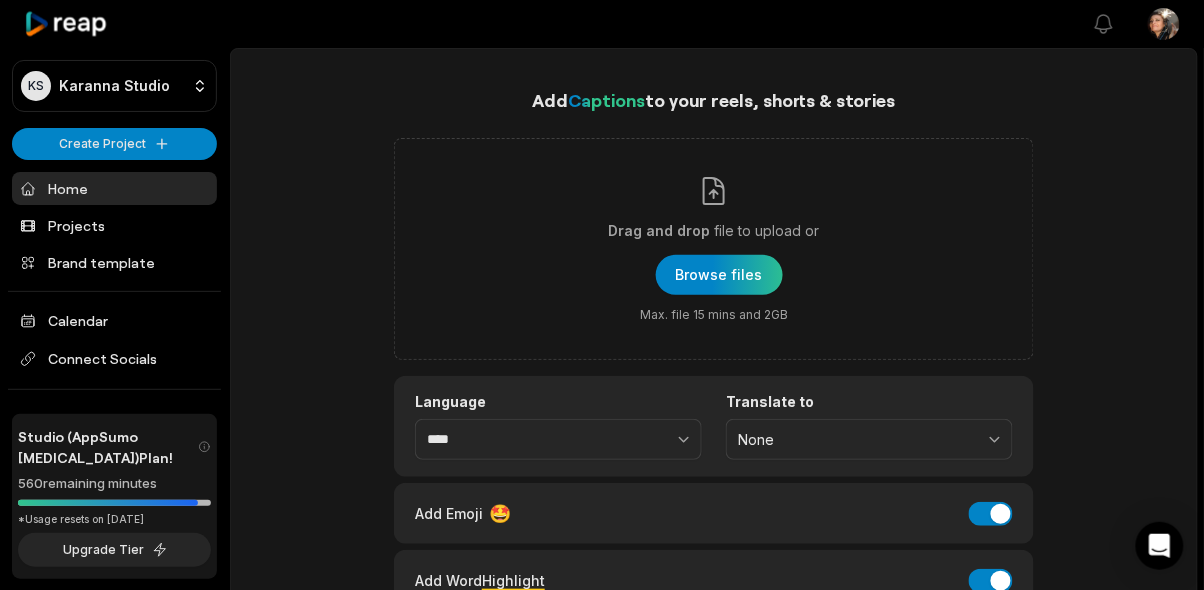 click at bounding box center (719, 275) 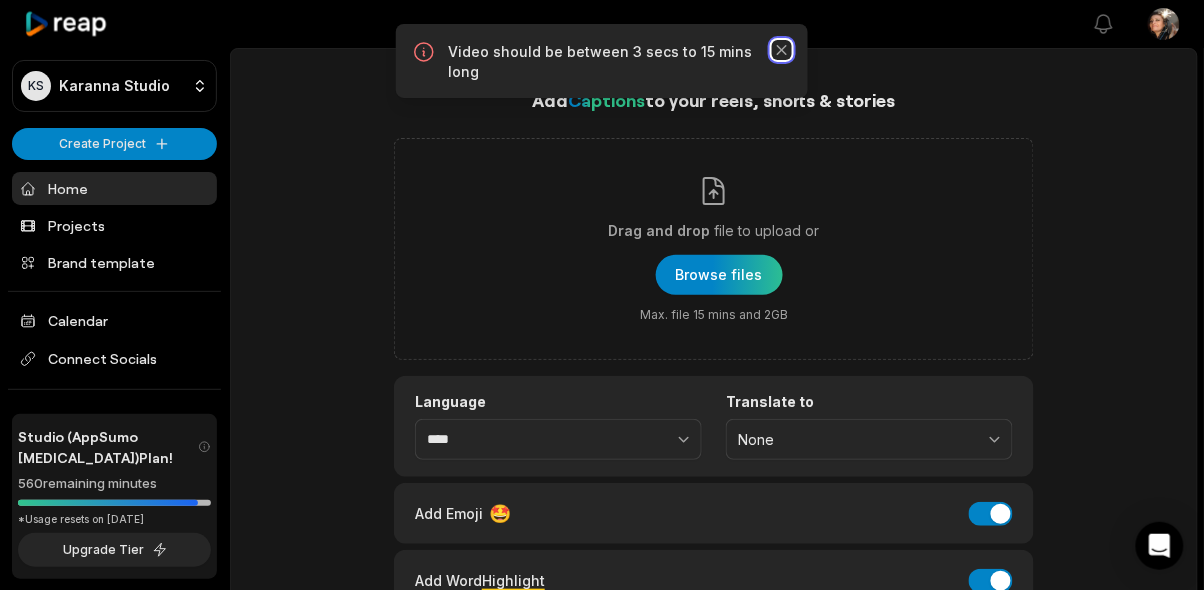 click 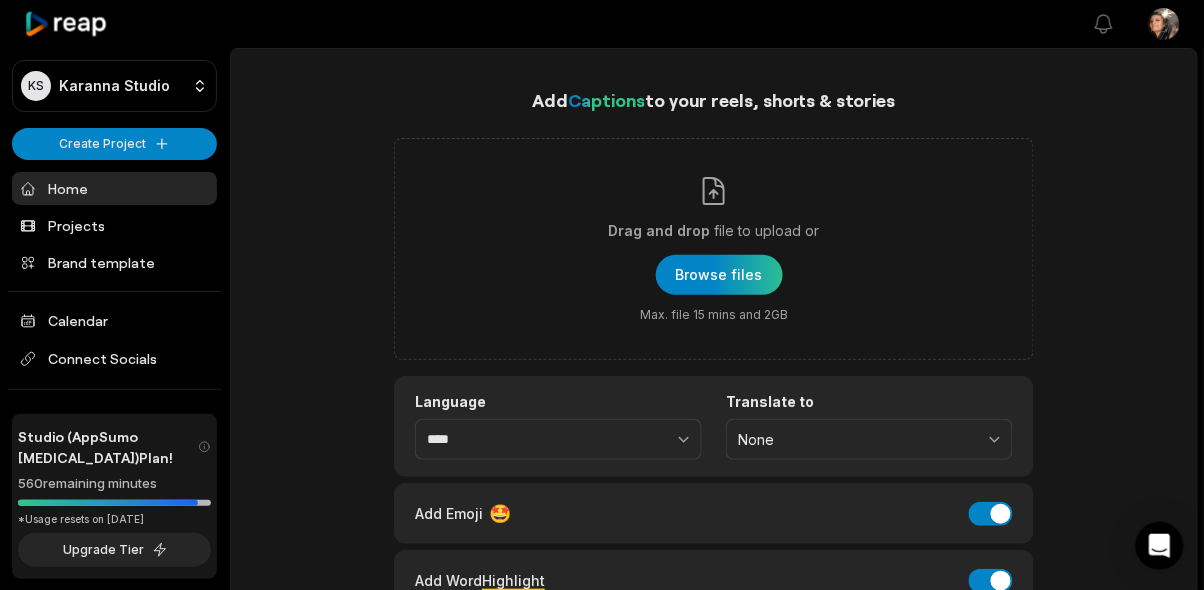 click at bounding box center (719, 275) 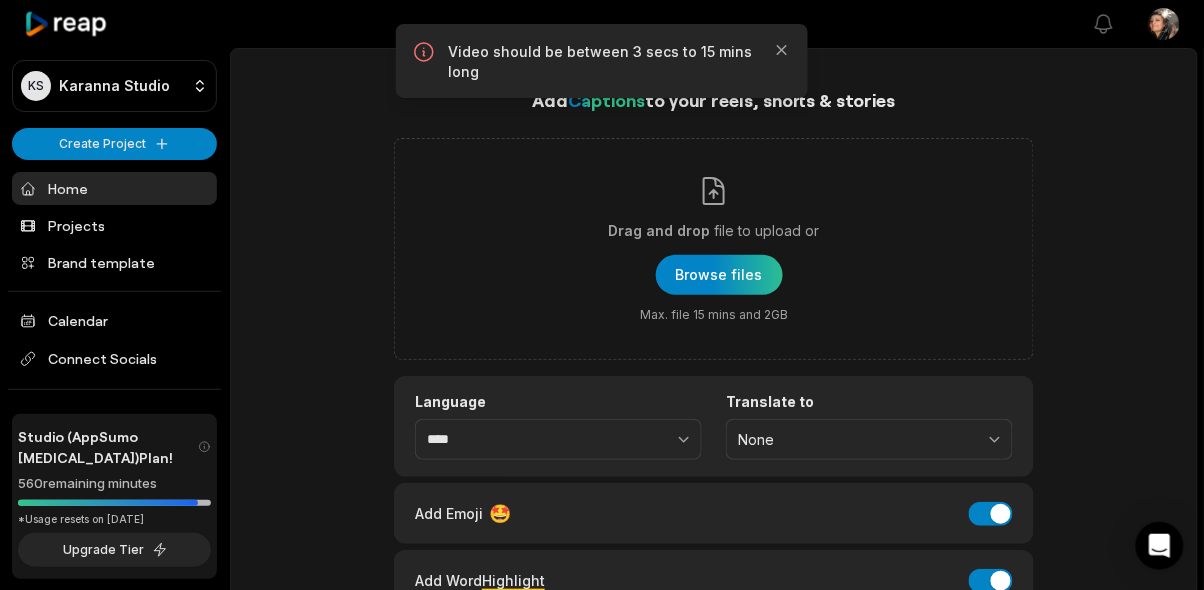 click at bounding box center (719, 275) 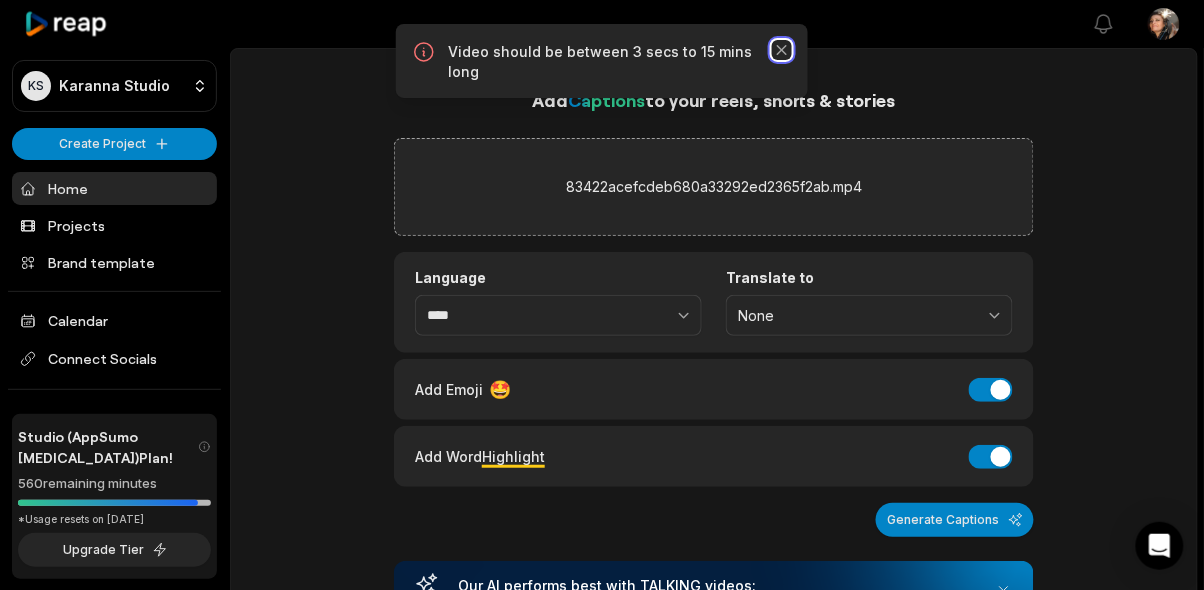 click 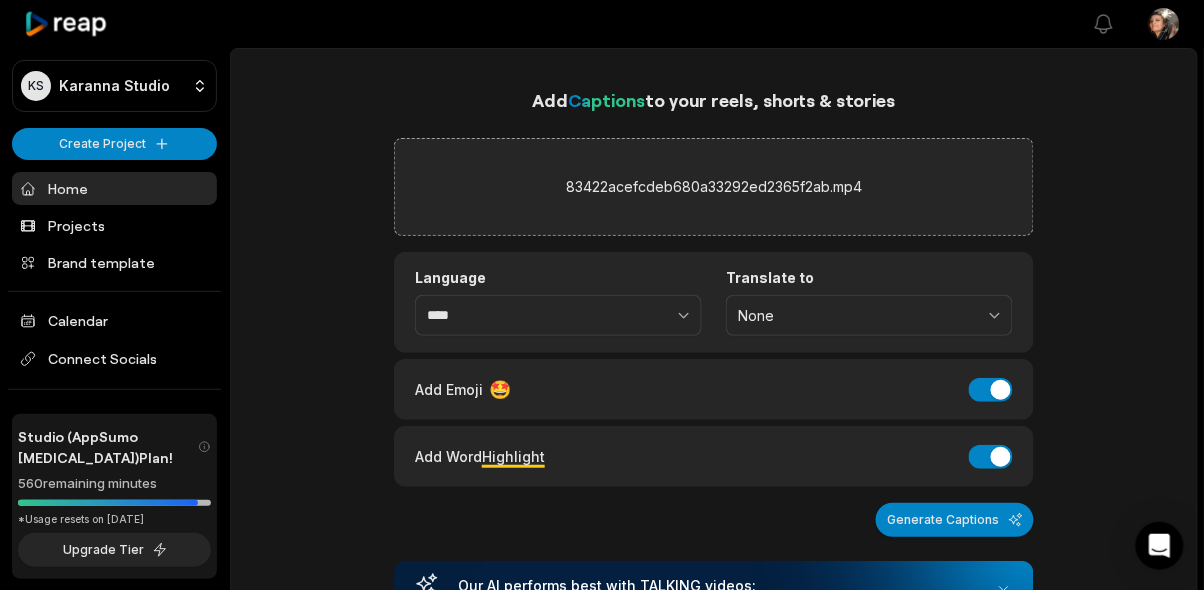 click on "83422acefcdeb680a33292ed2365f2ab.mp4" at bounding box center (714, 187) 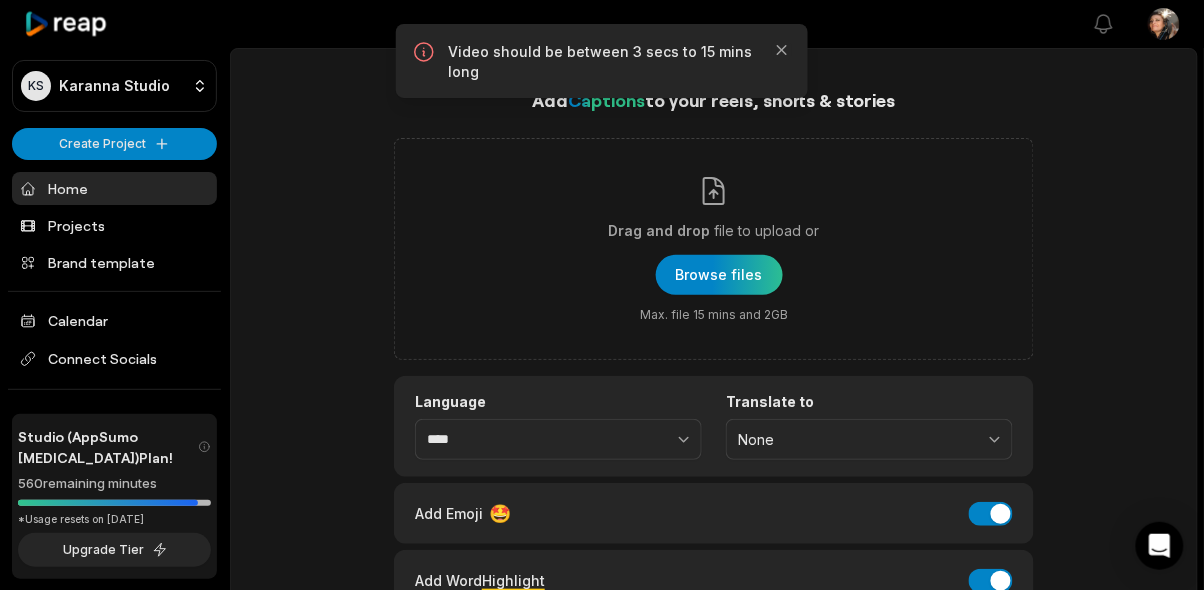 click at bounding box center [719, 275] 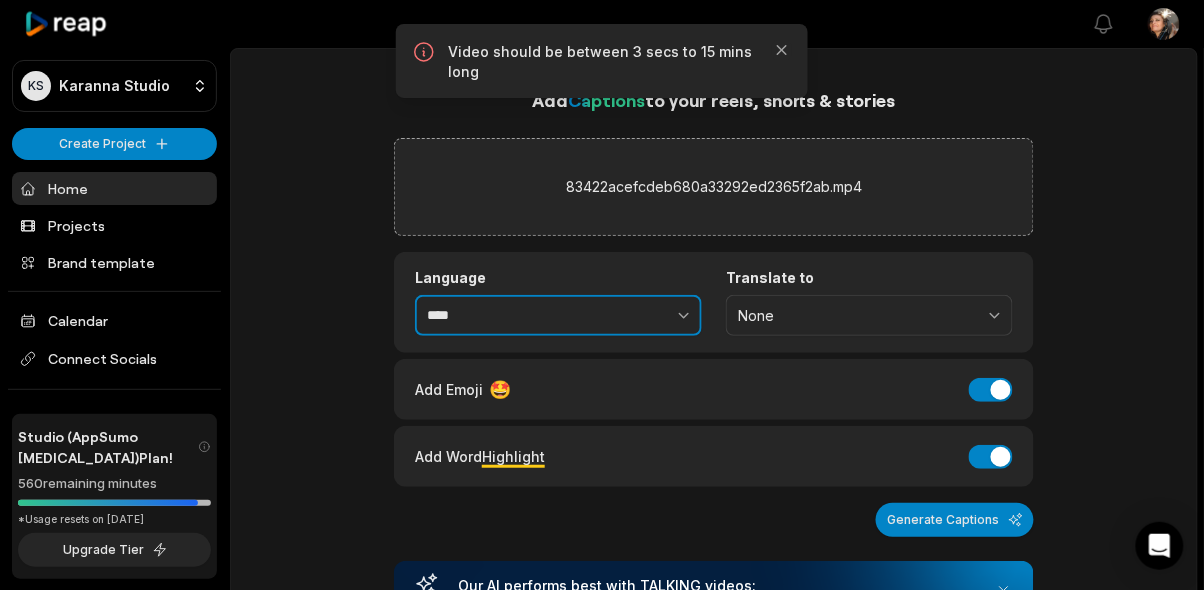 click at bounding box center (640, 316) 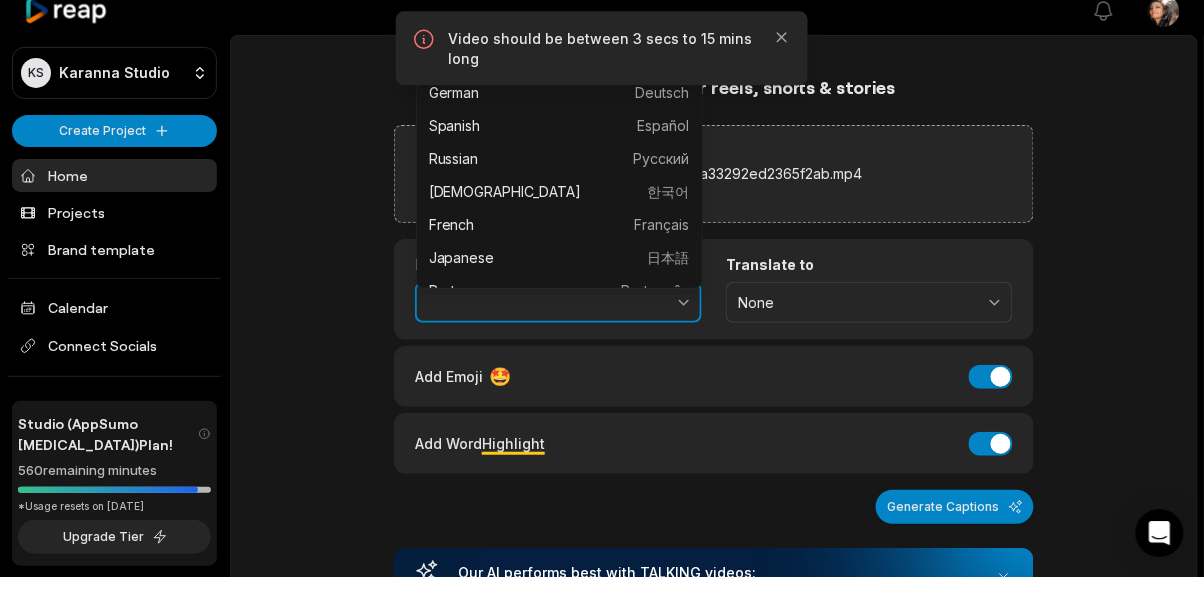 type on "****" 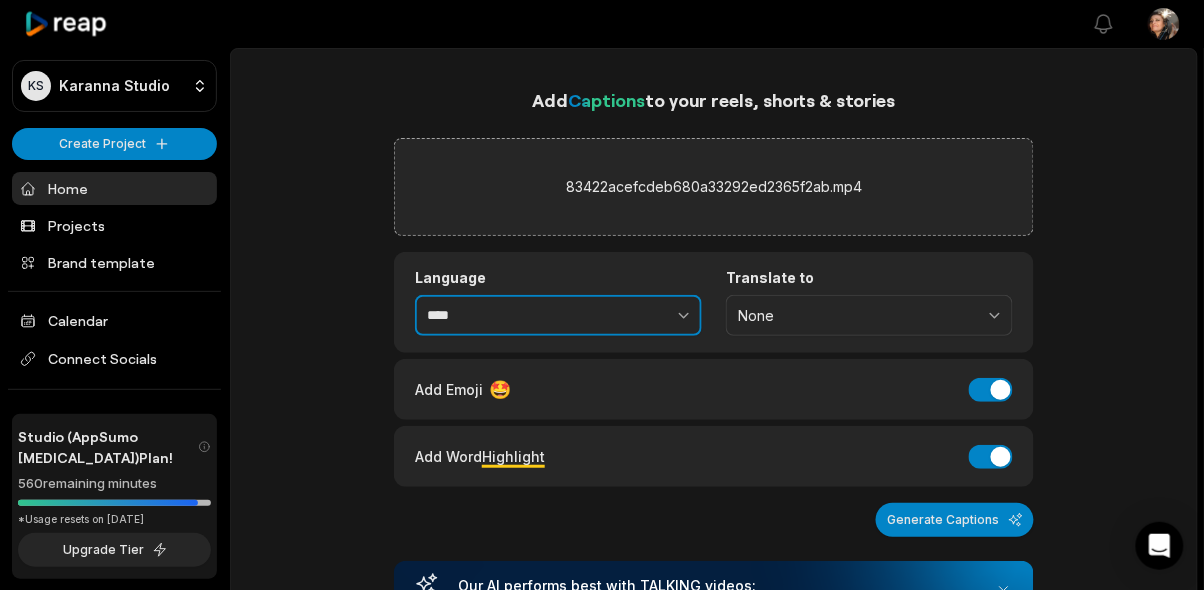 click at bounding box center [640, 316] 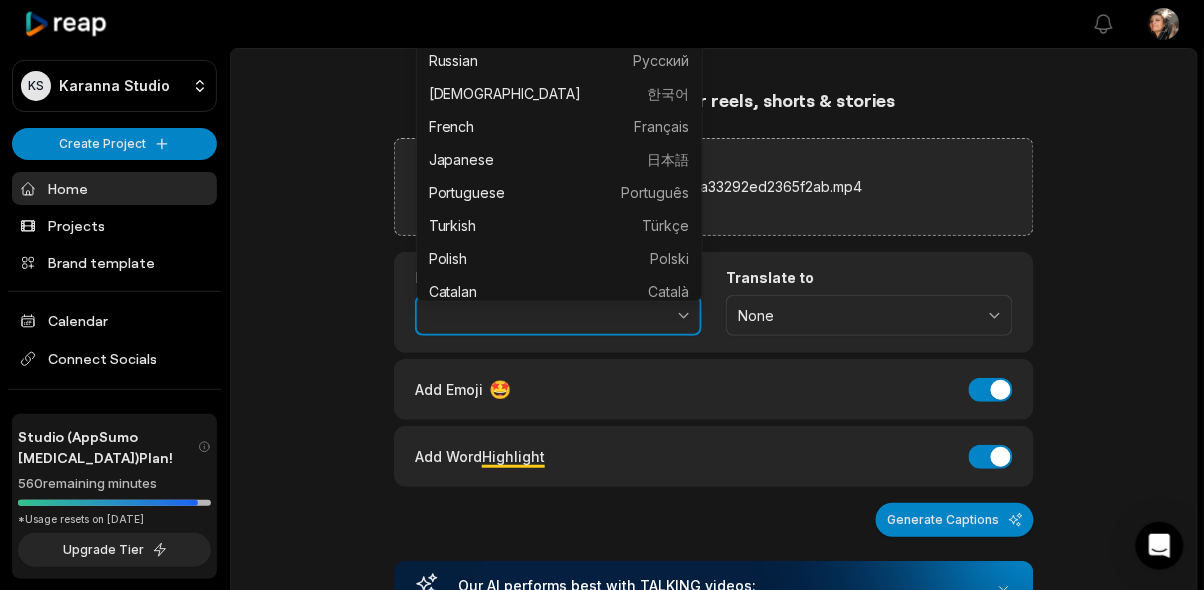 scroll, scrollTop: 0, scrollLeft: 0, axis: both 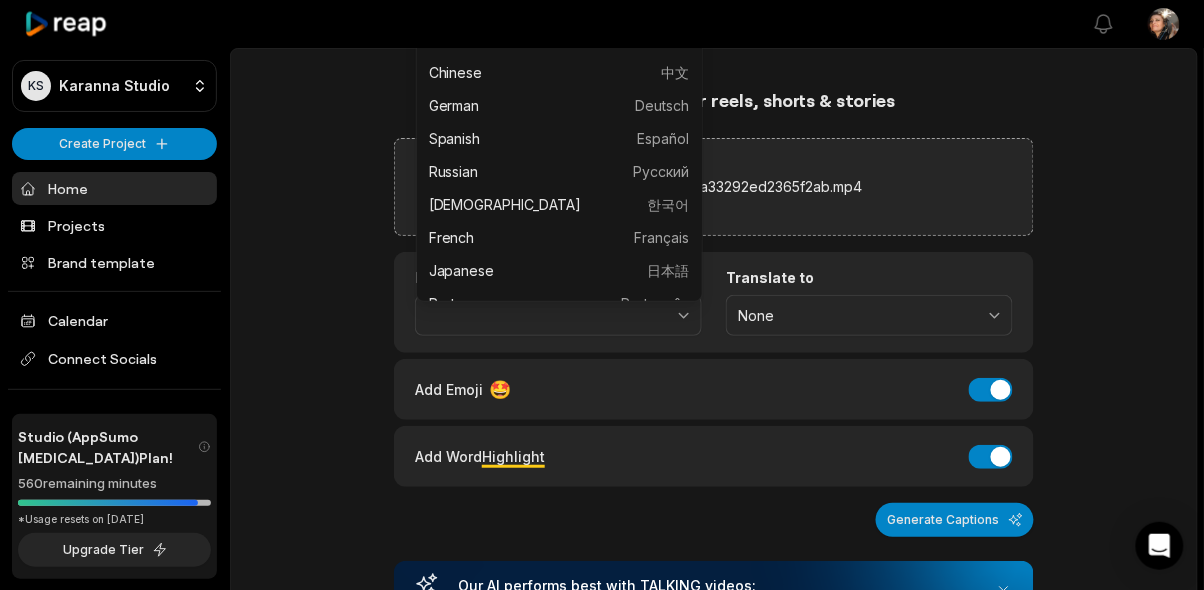 click on "Add  Captions  to your reels, shorts & stories 83422acefcdeb680a33292ed2365f2ab.mp4 Language Translate to None Add Emoji 🤩 Add Emoji Add Word  Highlight Add Word Highlight Generate Captions Your browser does not support mp4 format. Our AI performs best with TALKING videos: Suitable Videos Chatcasts Educational  Commentaries  Interviews  Speeches Not Suitable Videos Vlogs videos Music Videos Live Videos Recent Projects View all View Clips Clips 25:00 cf88e875b3fd866564fe471580e82ed3 Open options 40 minutes ago Caption 25:07 e19196e1da849a5d656179d900d1b06b Open options 2 hours ago Caption 01:56 Nu ești aici să scapi din viață Open options 8 days ago Caption 02:08 Resemnarea1 Open options 8 days ago" at bounding box center (714, 816) 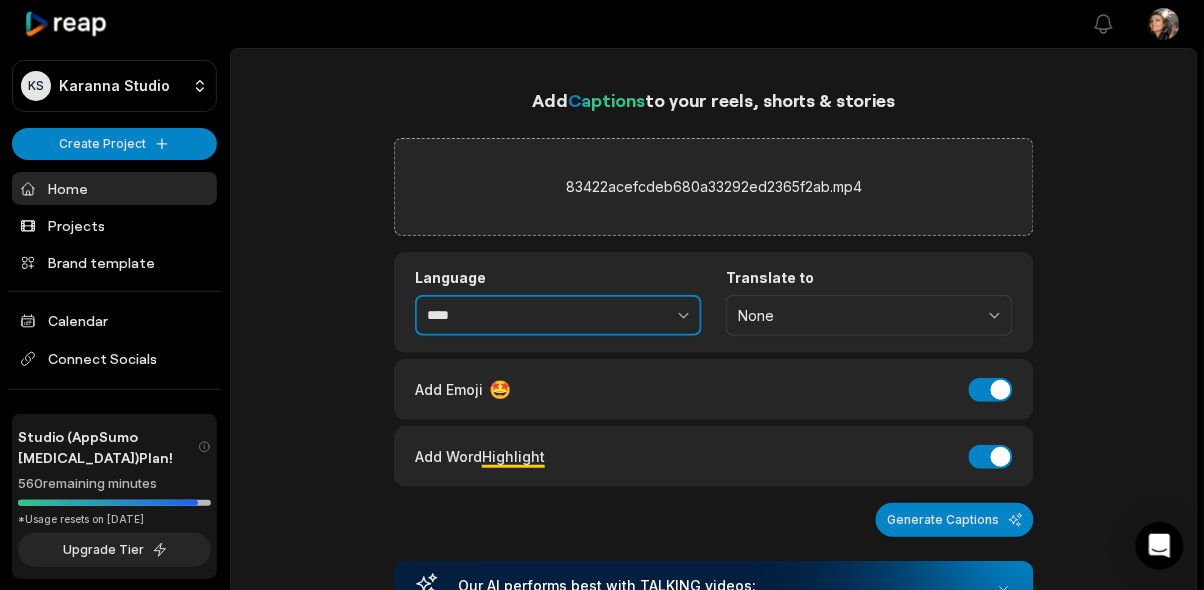 click on "****" at bounding box center (558, 316) 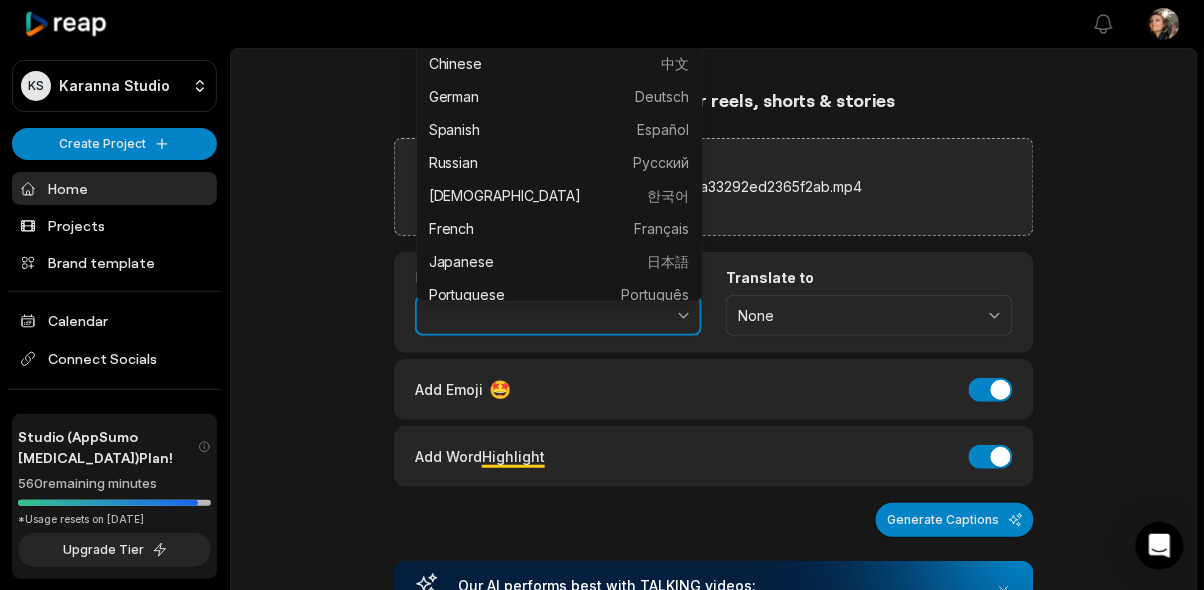 scroll, scrollTop: 0, scrollLeft: 0, axis: both 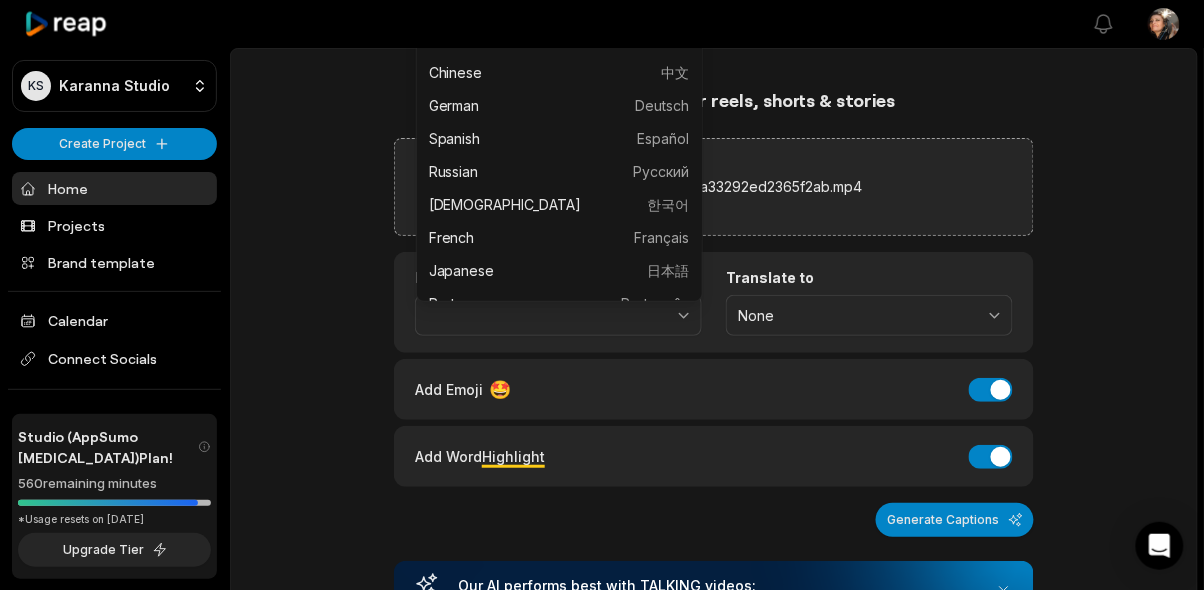 click on "Add  Captions  to your reels, shorts & stories 83422acefcdeb680a33292ed2365f2ab.mp4 Language Translate to None Add Emoji 🤩 Add Emoji Add Word  Highlight Add Word Highlight Generate Captions Your browser does not support mp4 format. Our AI performs best with TALKING videos: Suitable Videos Chatcasts Educational  Commentaries  Interviews  Speeches Not Suitable Videos Vlogs videos Music Videos Live Videos Recent Projects View all View Clips Clips 25:00 cf88e875b3fd866564fe471580e82ed3 Open options 40 minutes ago Caption 25:07 e19196e1da849a5d656179d900d1b06b Open options 2 hours ago Caption 01:56 Nu ești aici să scapi din viață Open options 8 days ago Caption 02:08 Resemnarea1 Open options 8 days ago" at bounding box center [714, 816] 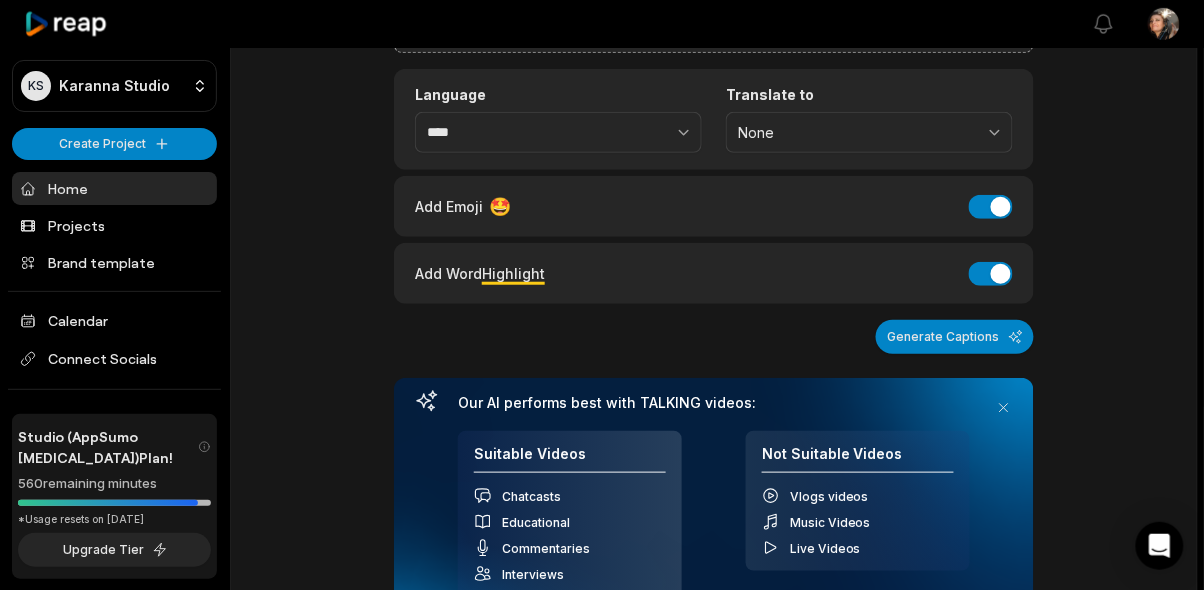 scroll, scrollTop: 183, scrollLeft: 0, axis: vertical 